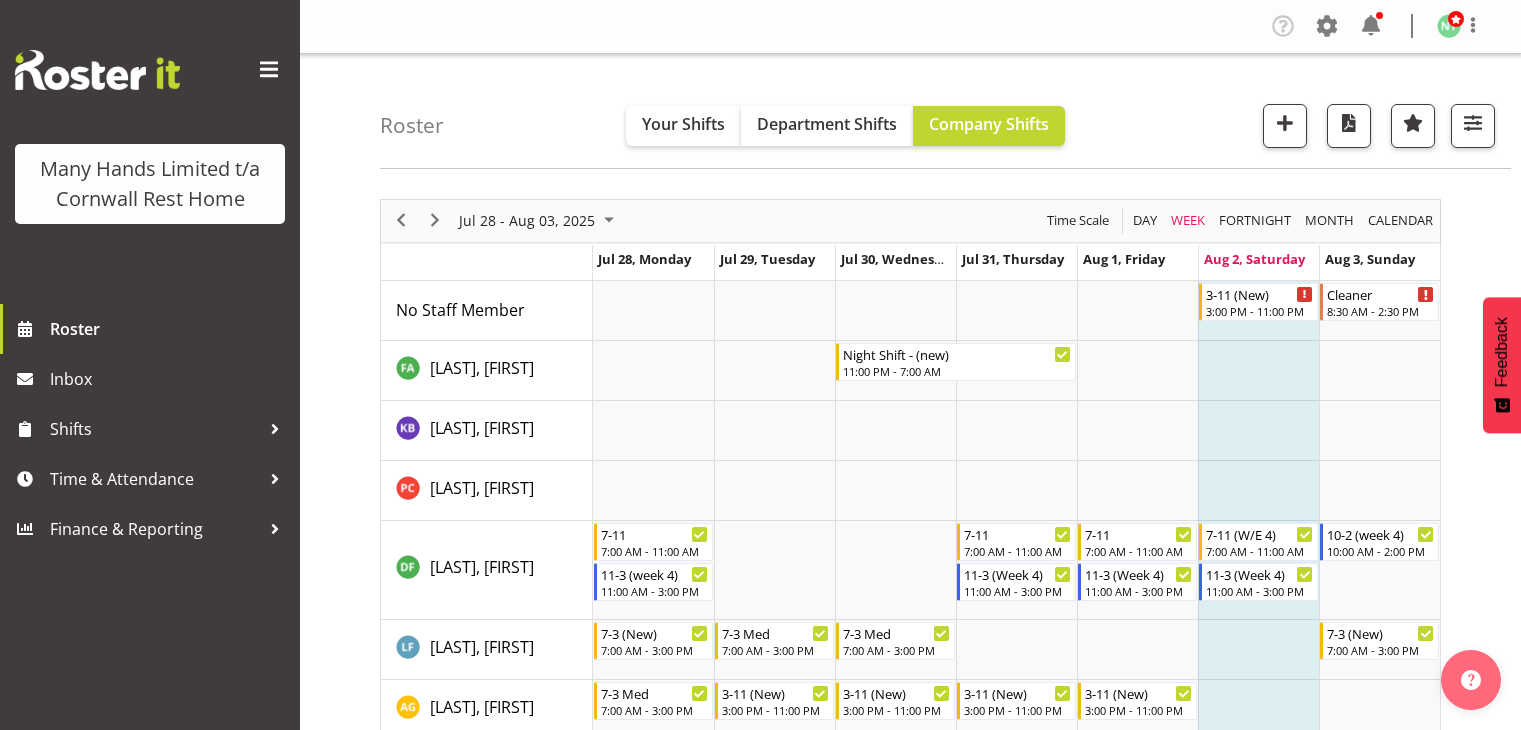 scroll, scrollTop: 0, scrollLeft: 0, axis: both 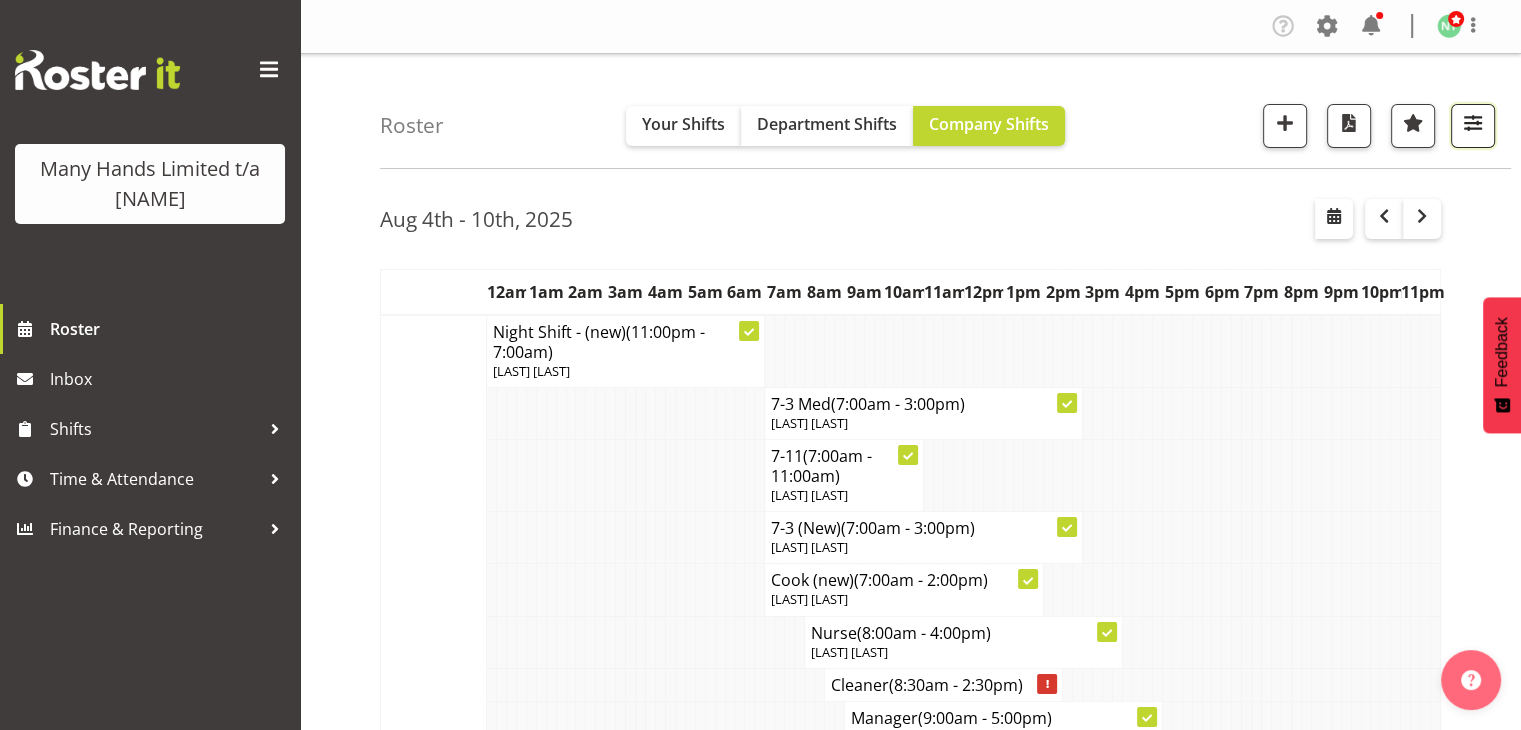 click at bounding box center (1473, 123) 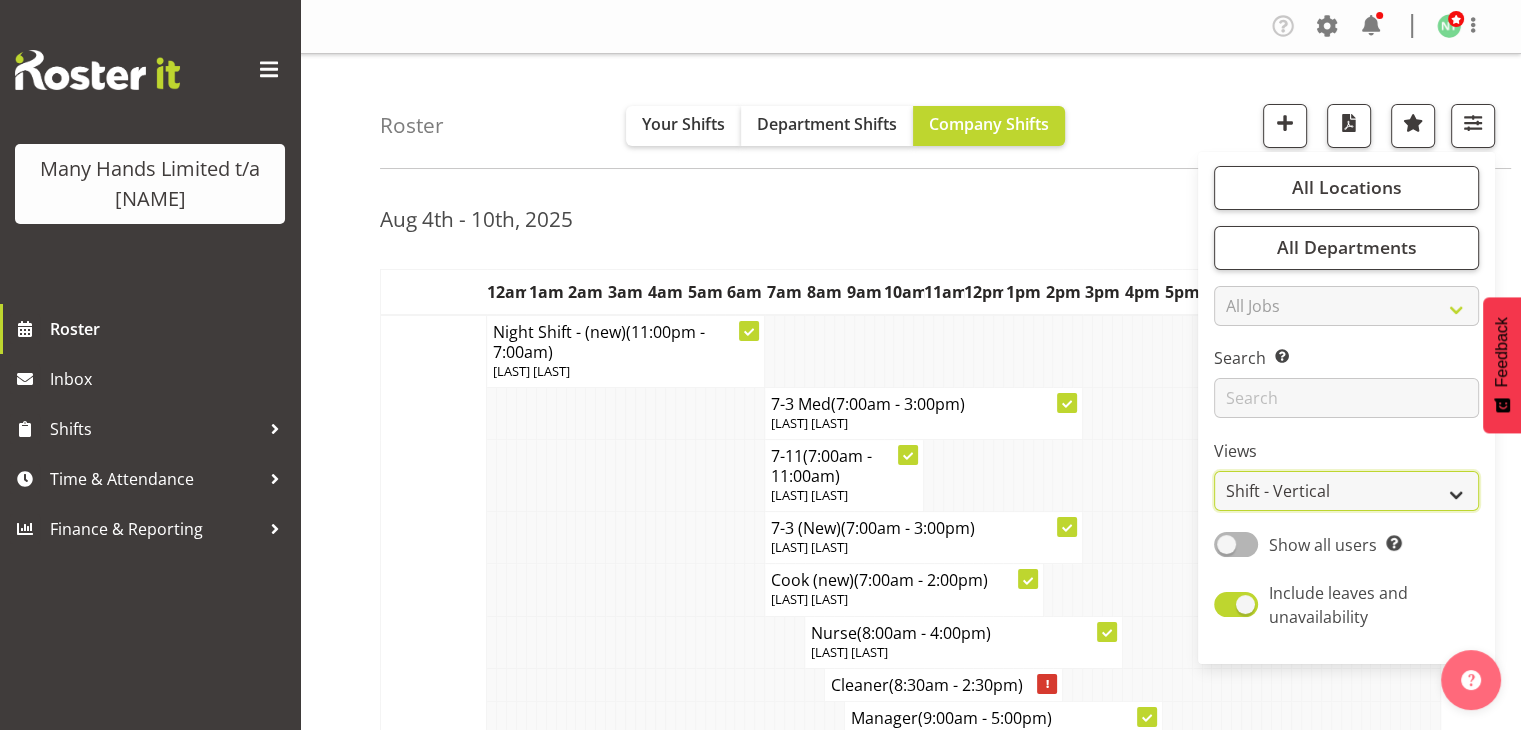 click on "Staff
Role
Shift - Horizontal
Shift - Vertical
Staff - Location" at bounding box center (1346, 491) 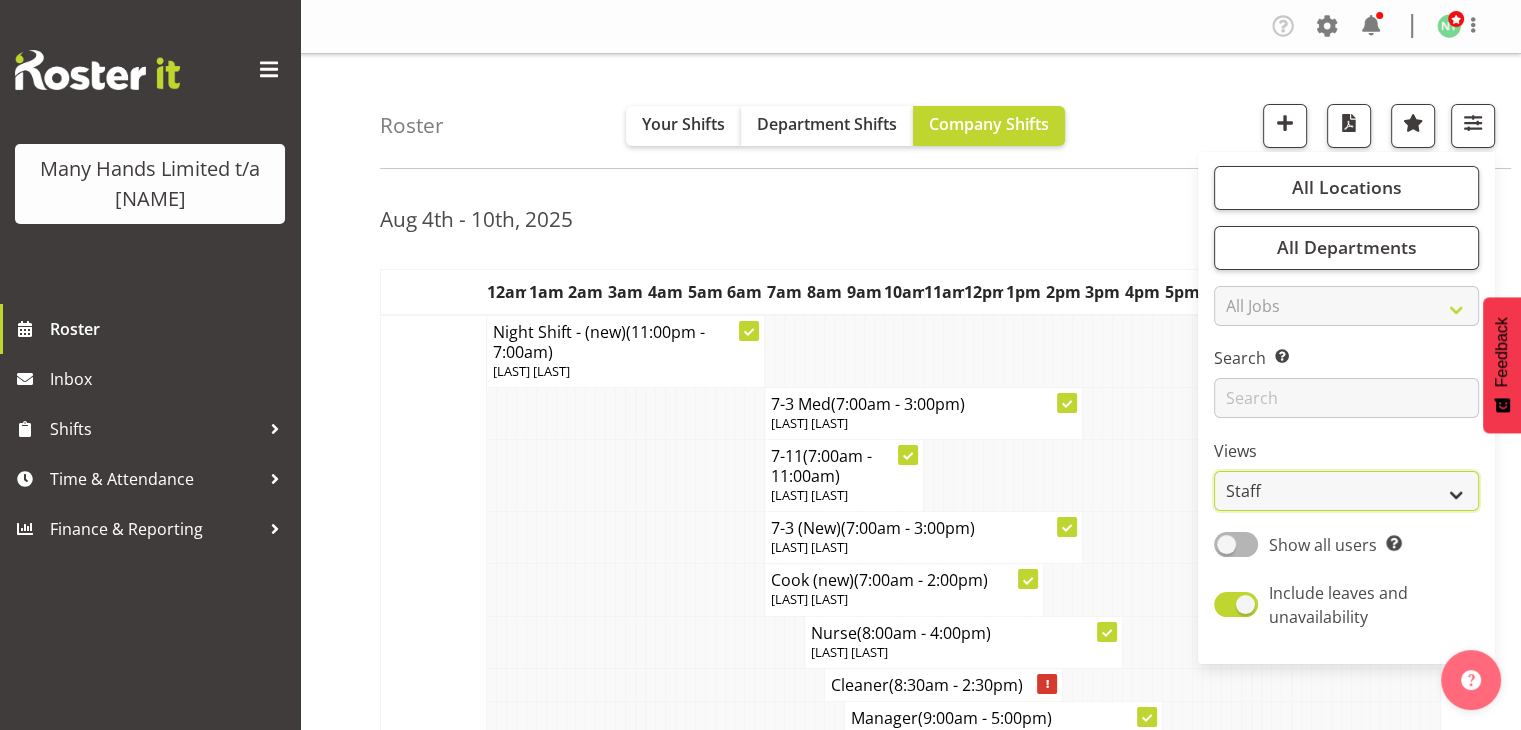 click on "Staff
Role
Shift - Horizontal
Shift - Vertical
Staff - Location" at bounding box center [1346, 491] 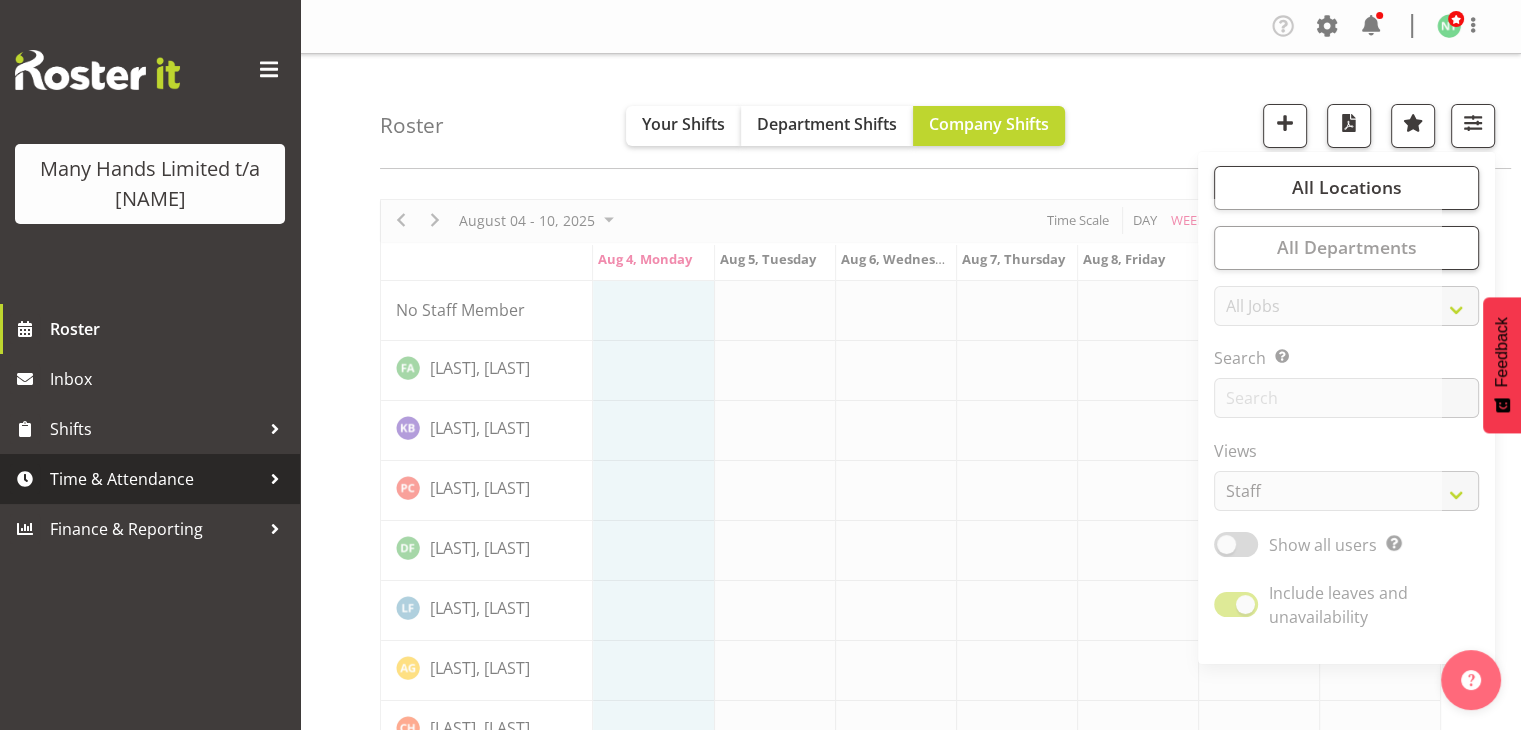 click on "Time & Attendance" at bounding box center [155, 479] 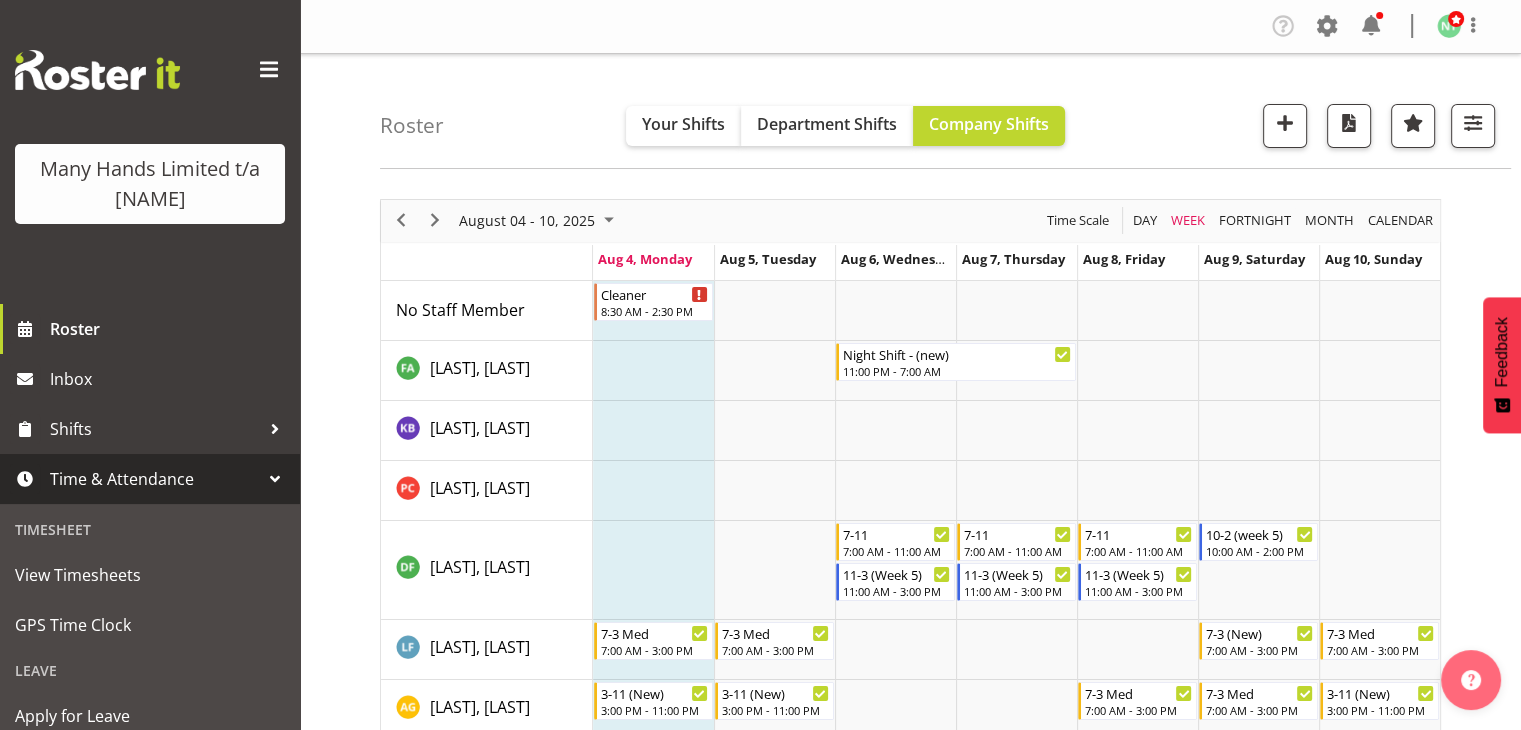 scroll, scrollTop: 246, scrollLeft: 0, axis: vertical 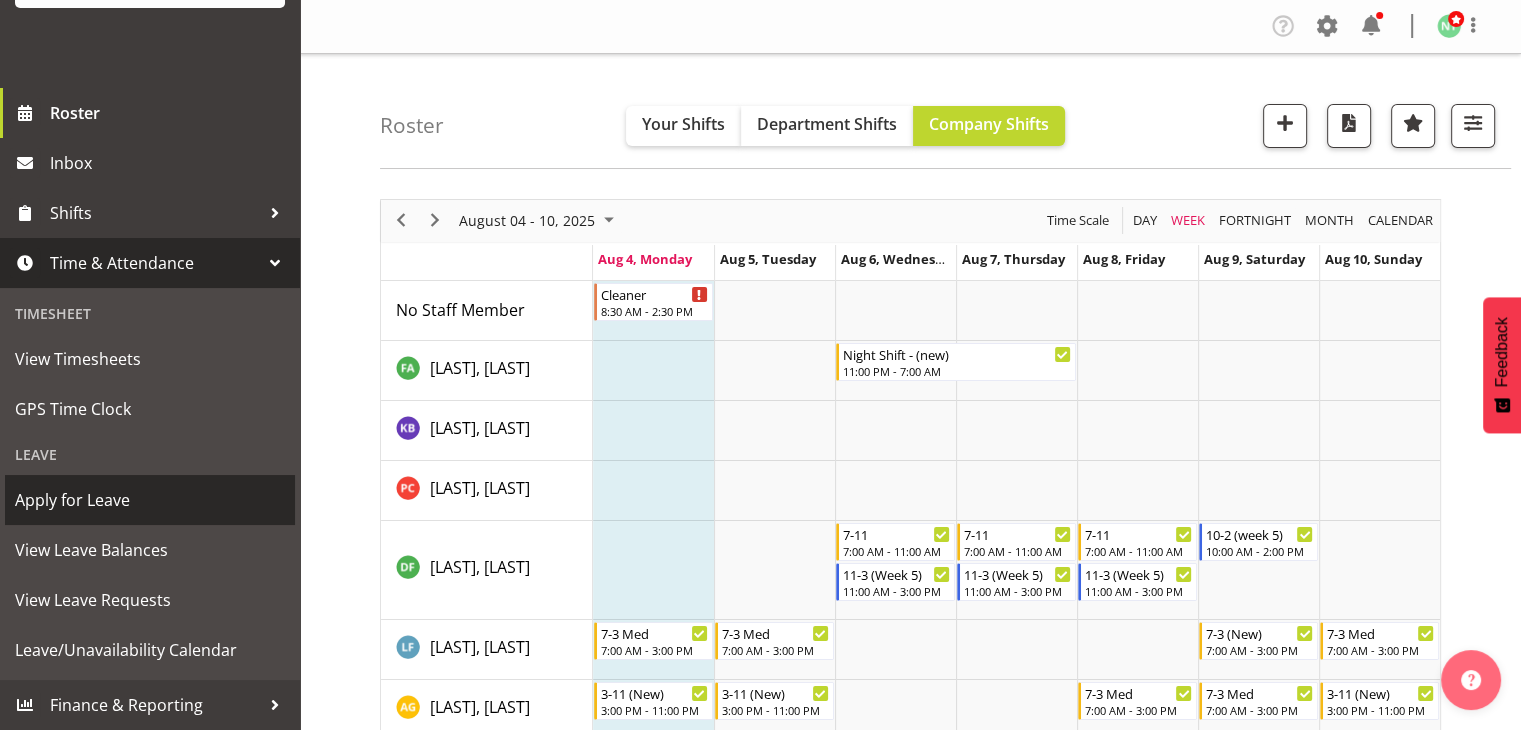 click on "Apply for Leave" at bounding box center [150, 500] 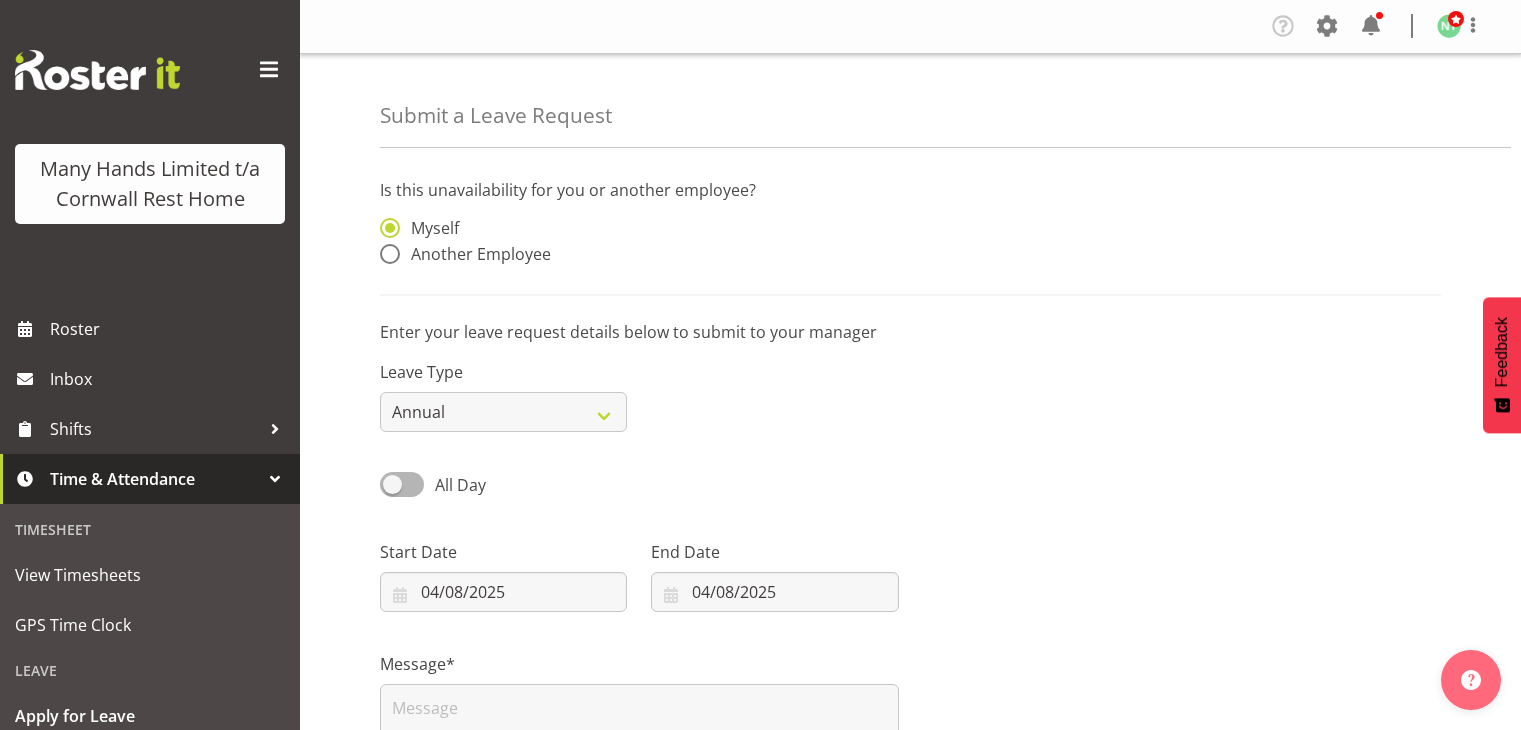 scroll, scrollTop: 0, scrollLeft: 0, axis: both 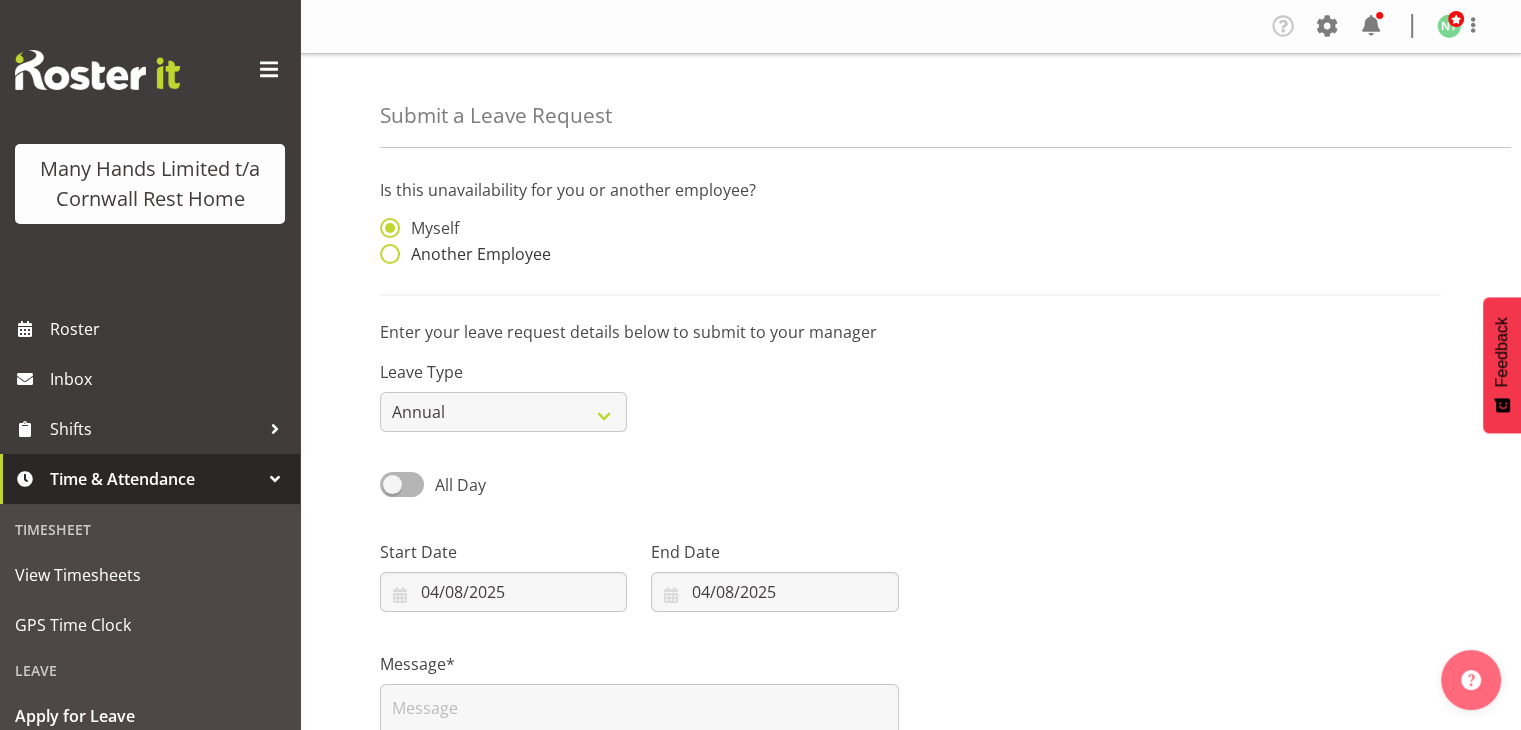 click at bounding box center (390, 254) 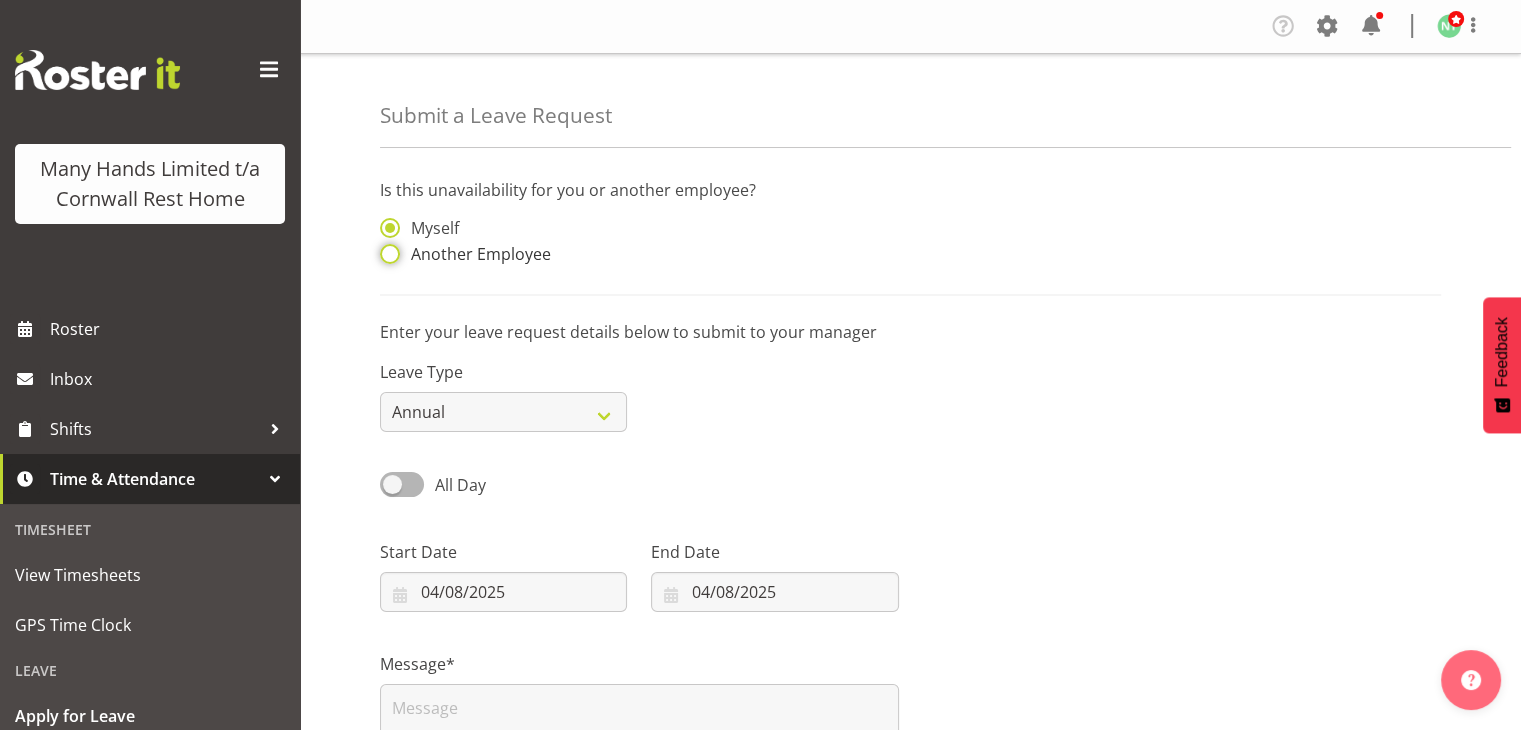 click on "Another Employee" at bounding box center [386, 254] 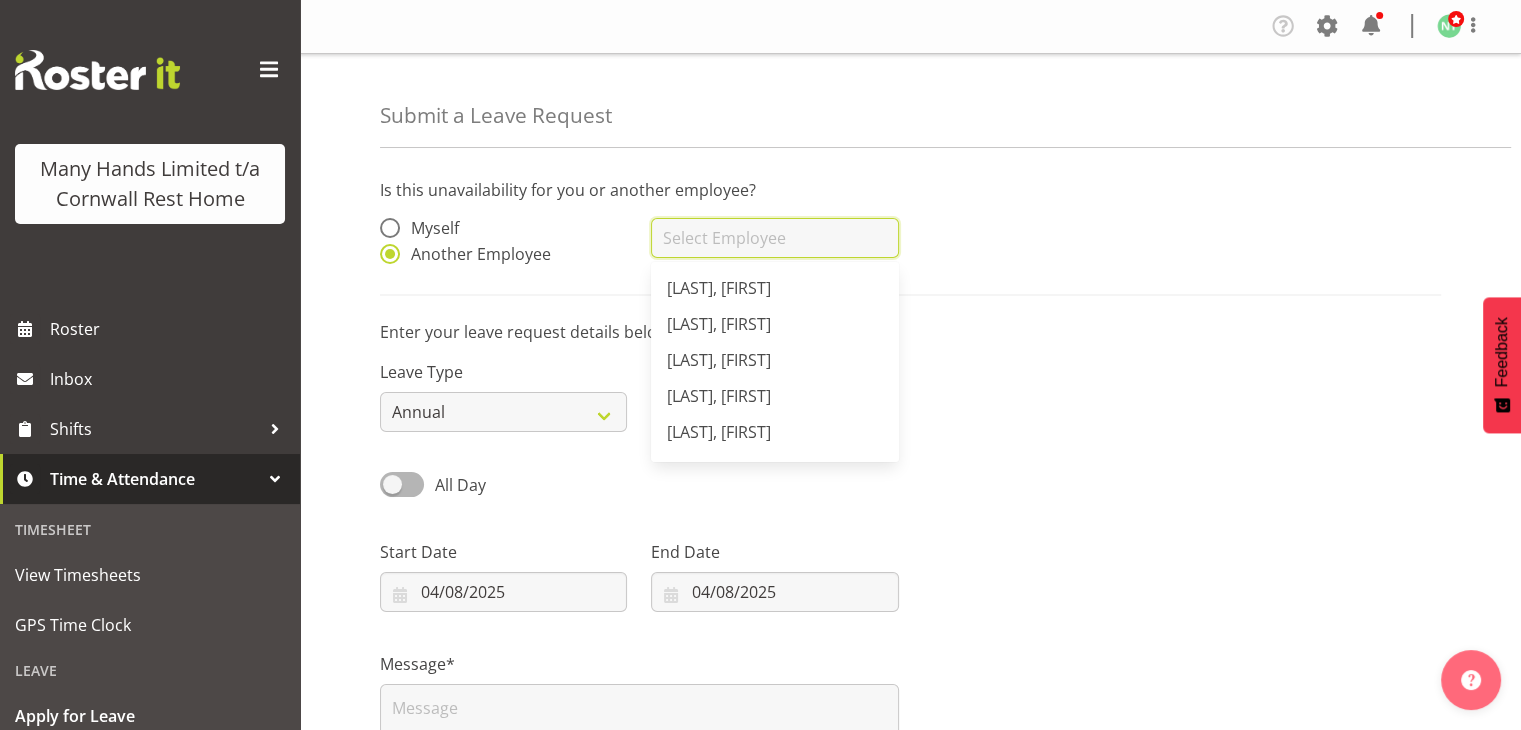 click at bounding box center (774, 238) 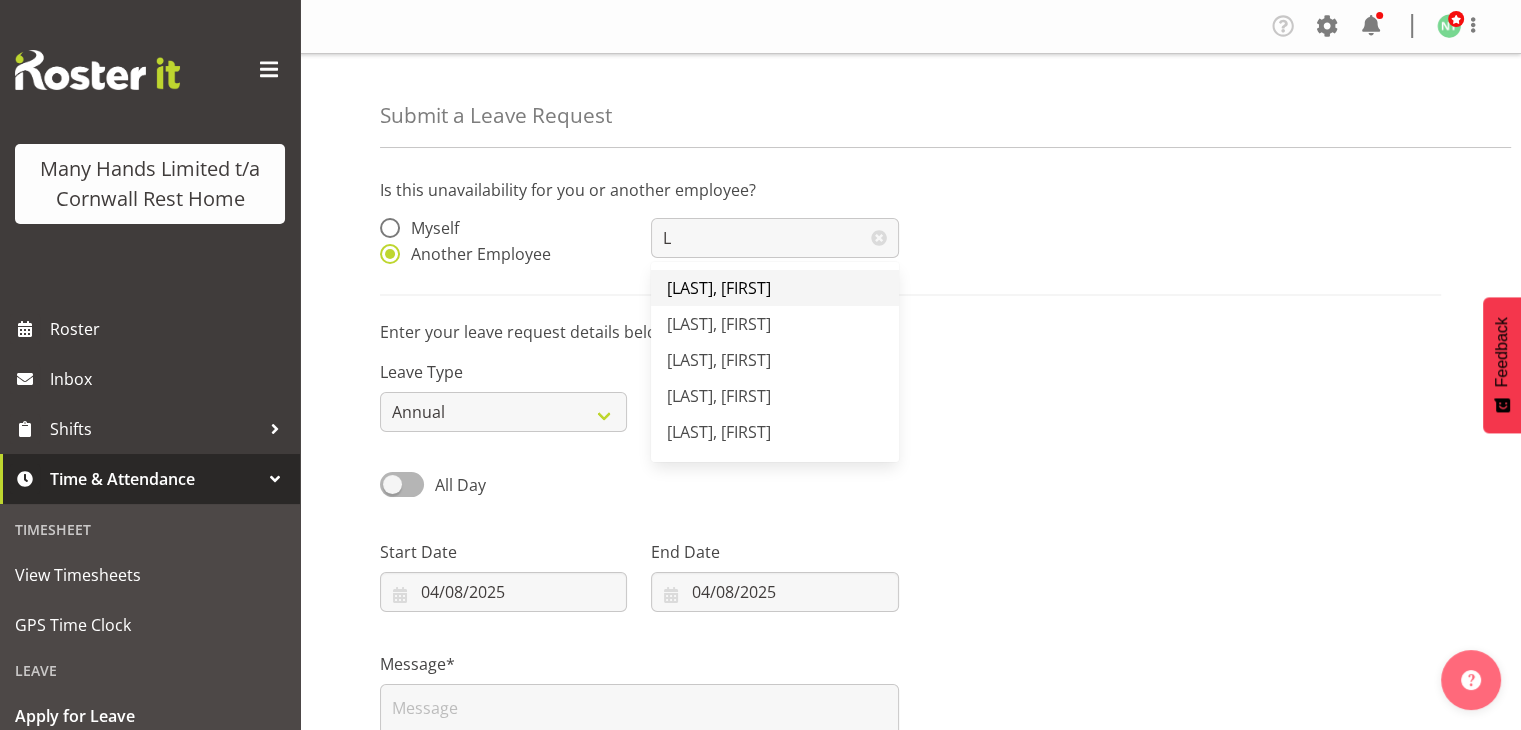 click on "[LAST], [FIRST]" at bounding box center (719, 288) 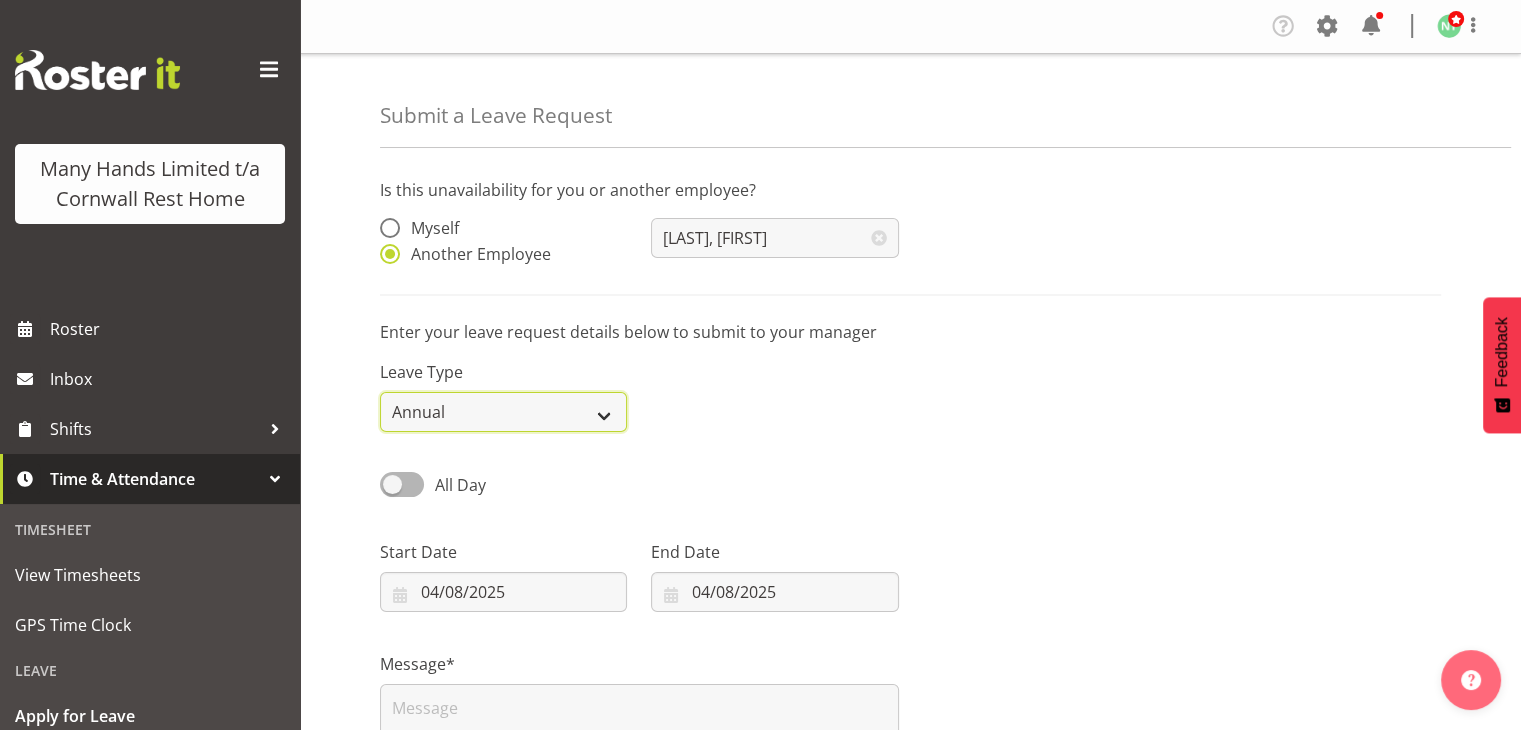 click on "Annual Sick Leave Without Pay Bereavement Domestic Violence Parental Jury Service Day In Lieu   Other" at bounding box center [503, 412] 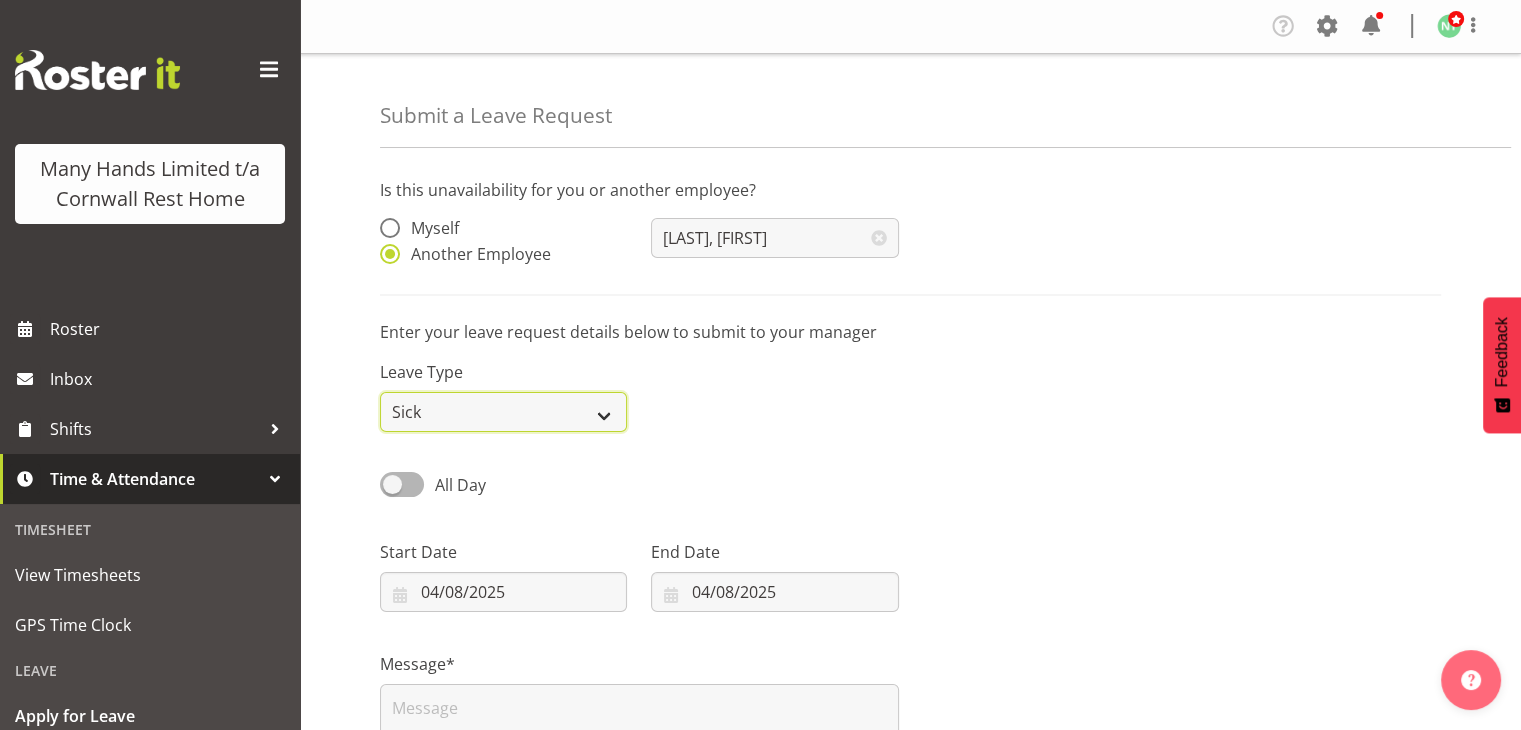 click on "Annual Sick Leave Without Pay Bereavement Domestic Violence Parental Jury Service Day In Lieu   Other" at bounding box center (503, 412) 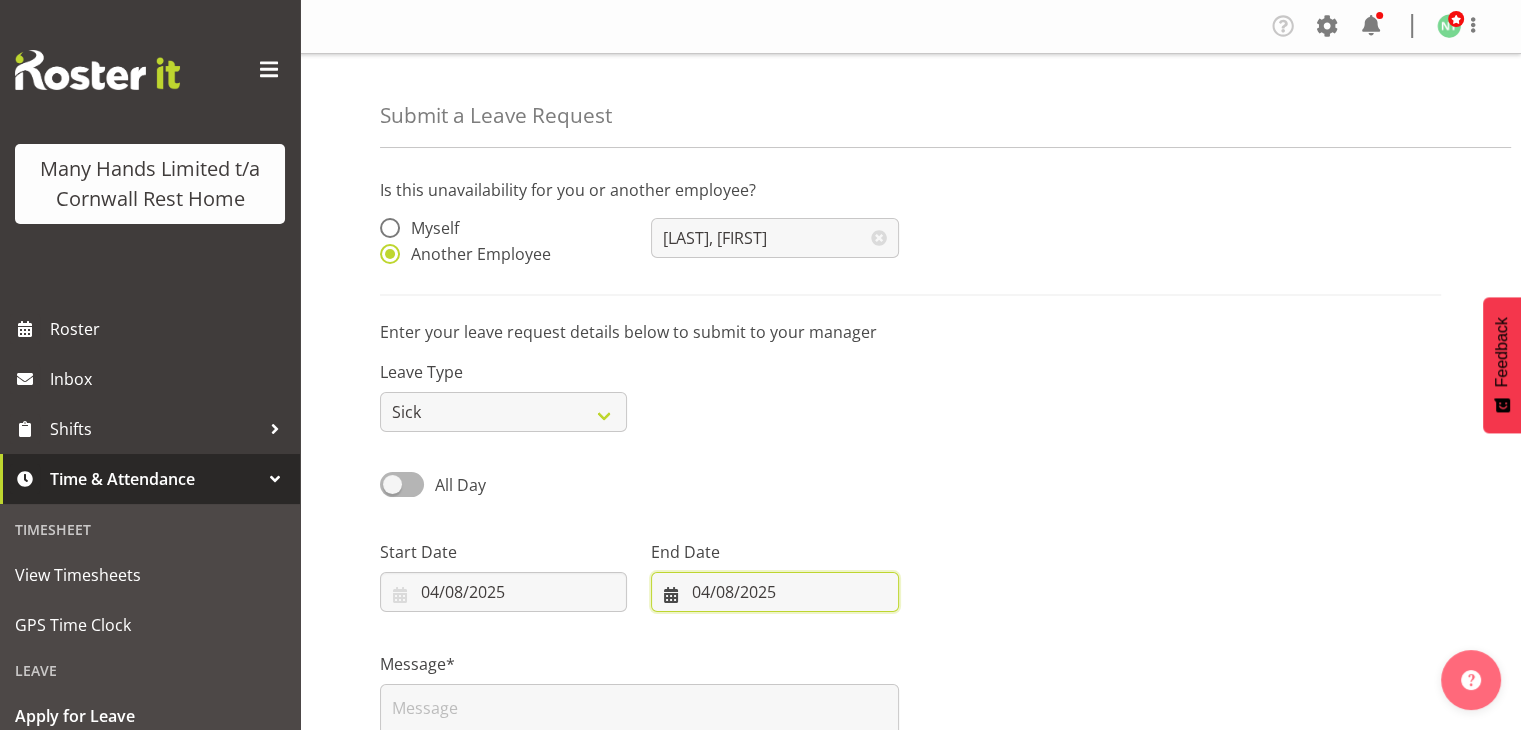 click on "04/08/2025" at bounding box center [774, 592] 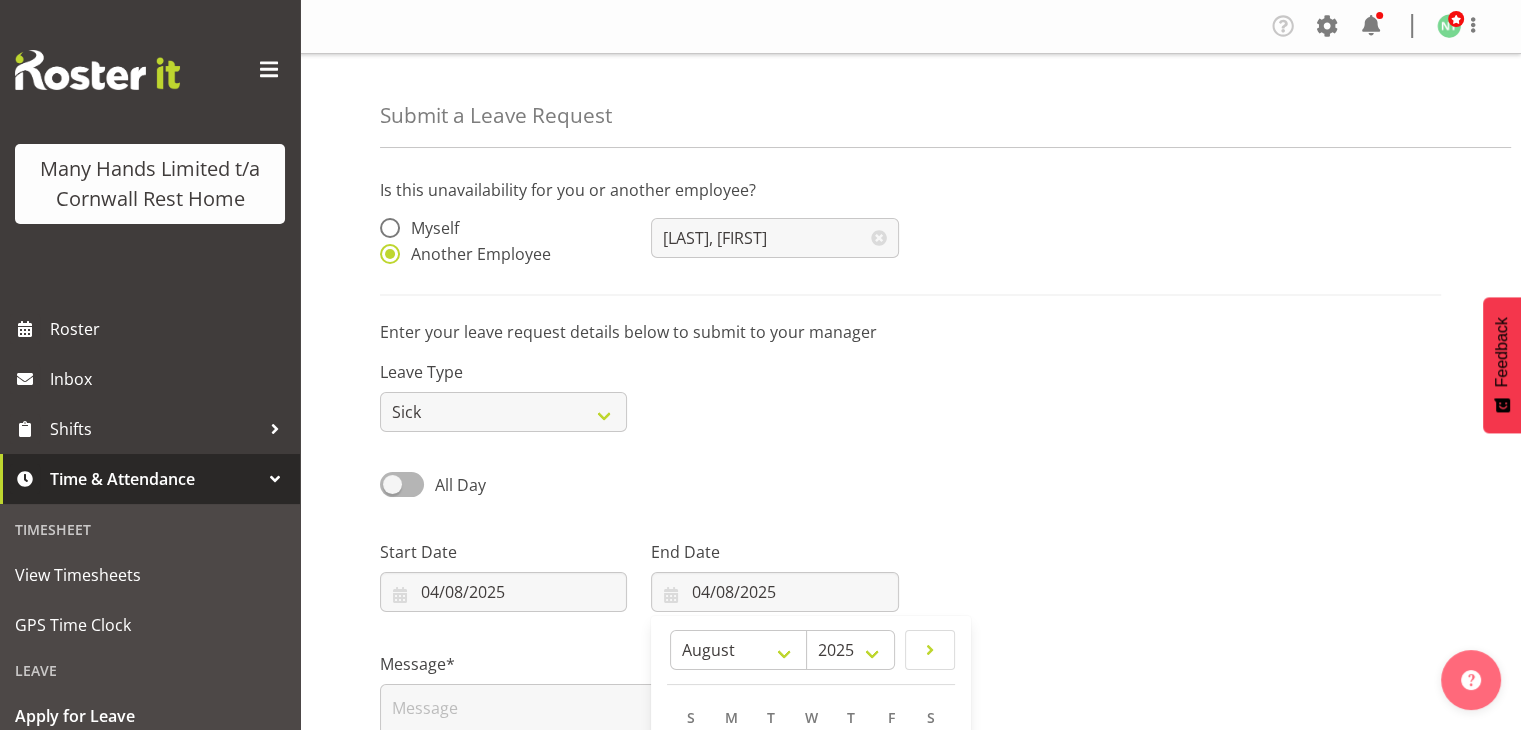 click on "Is this unavailability for you or another employee?
Myself
Another Employee
Flynn, Leeane  Flynn, Leeane      Enter your leave request details below to submit to your manager   Leave Type Annual Sick Leave Without Pay Bereavement Domestic Violence Parental Jury Service Day In Lieu   Other
All Day
Single Day
Start Date
04/08/2025  January   February   March   April   May   June   July   August   September   October   November   December   2035   2034   2033   2032   2031   2030   2029   2028   2027   2026   2025   2024   2023   2022   2021   2020   2019   2018   2017   2016   2015   2014   2013   2012   2011   2010   2009   2008   2007   2006   2005   2004   2003   2002   2001   2000   1999   1998   1997   1996   1995   1994  S M T" at bounding box center (950, 587) 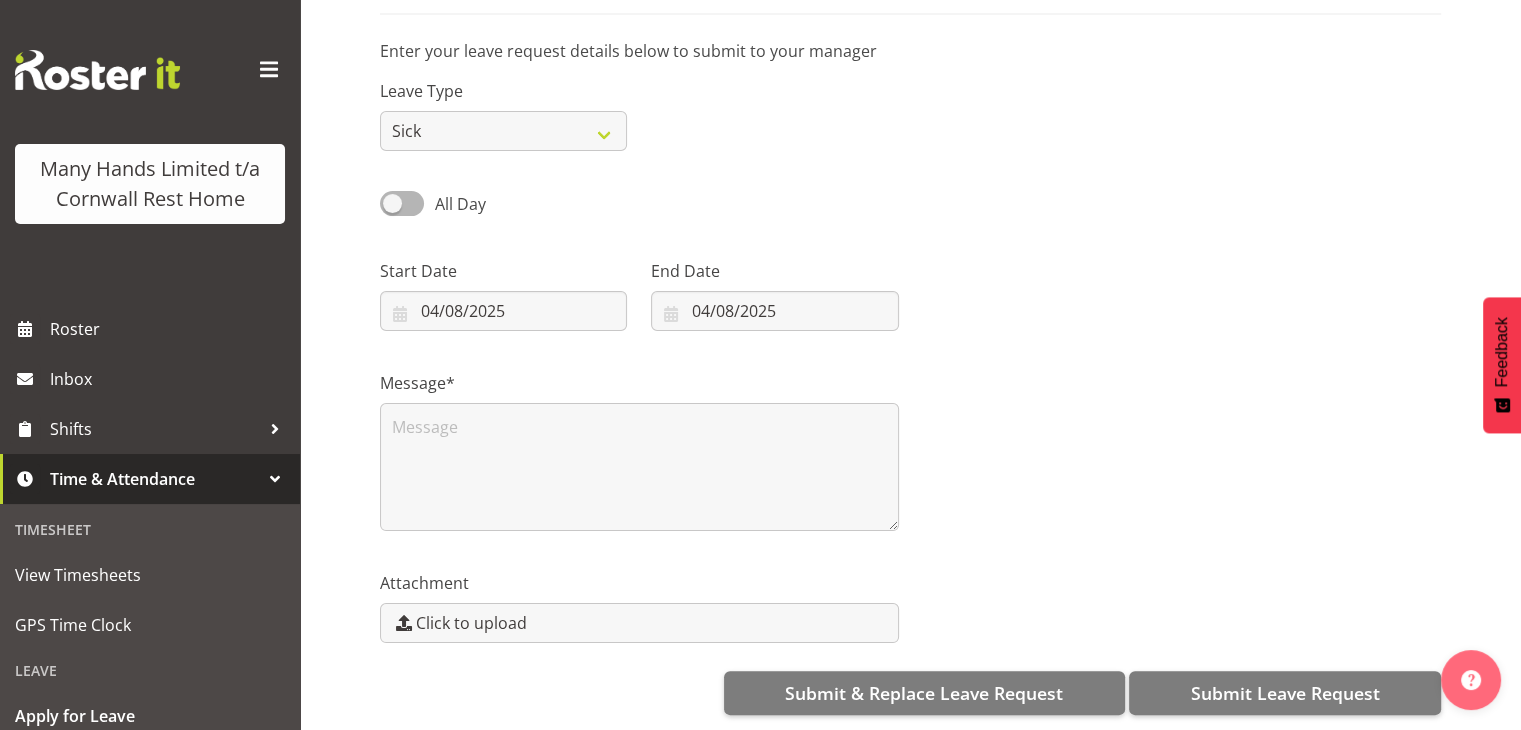 scroll, scrollTop: 297, scrollLeft: 0, axis: vertical 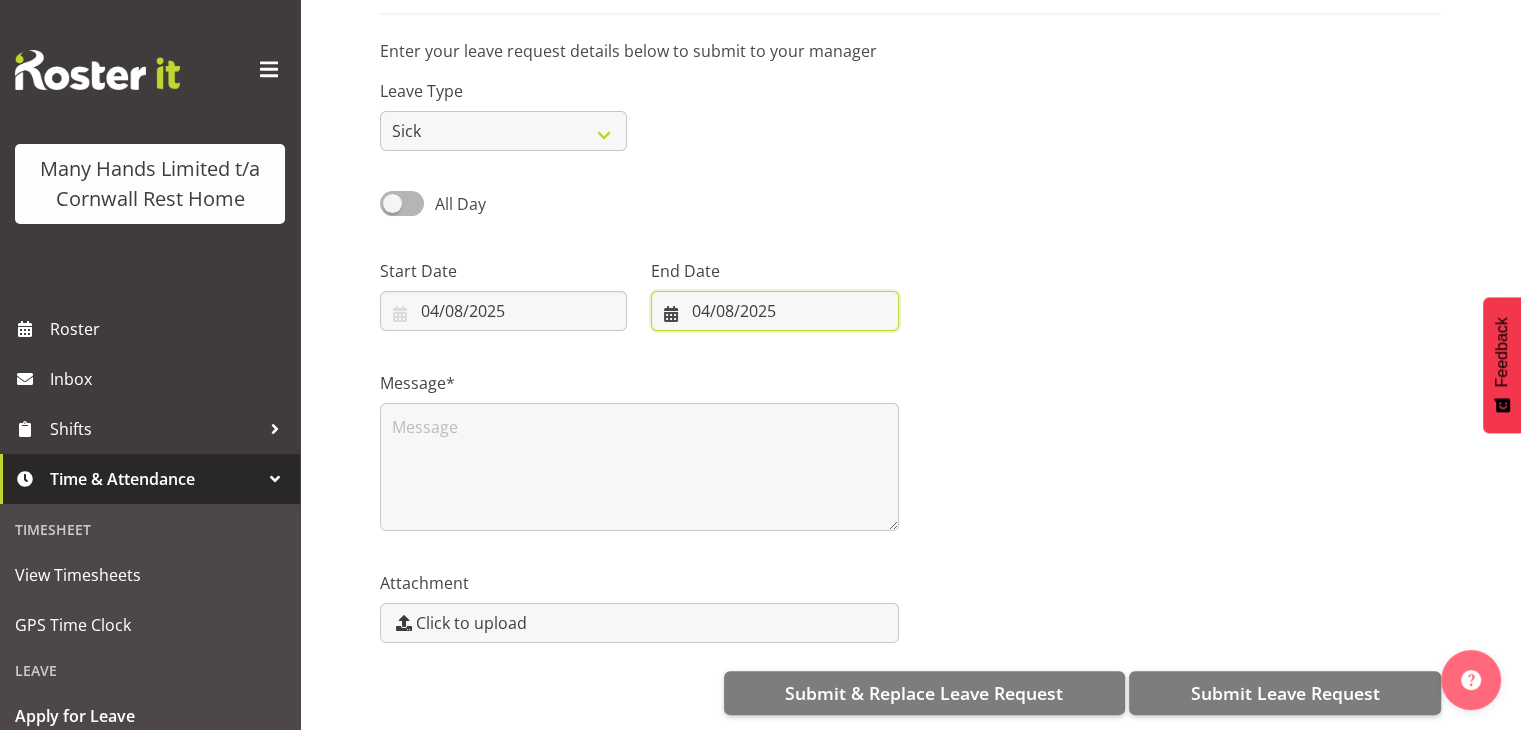 click on "04/08/2025" at bounding box center (774, 311) 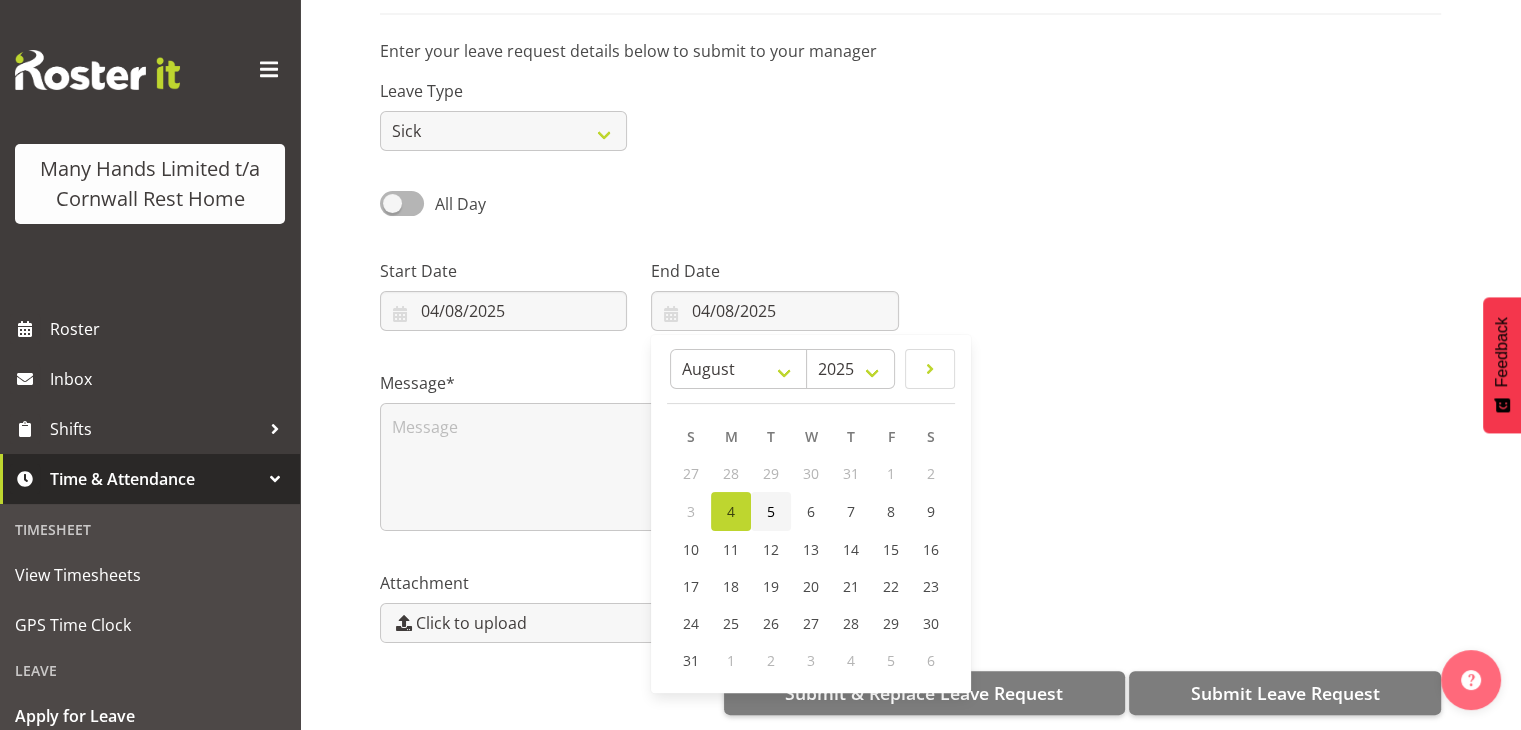 click on "5" at bounding box center (771, 511) 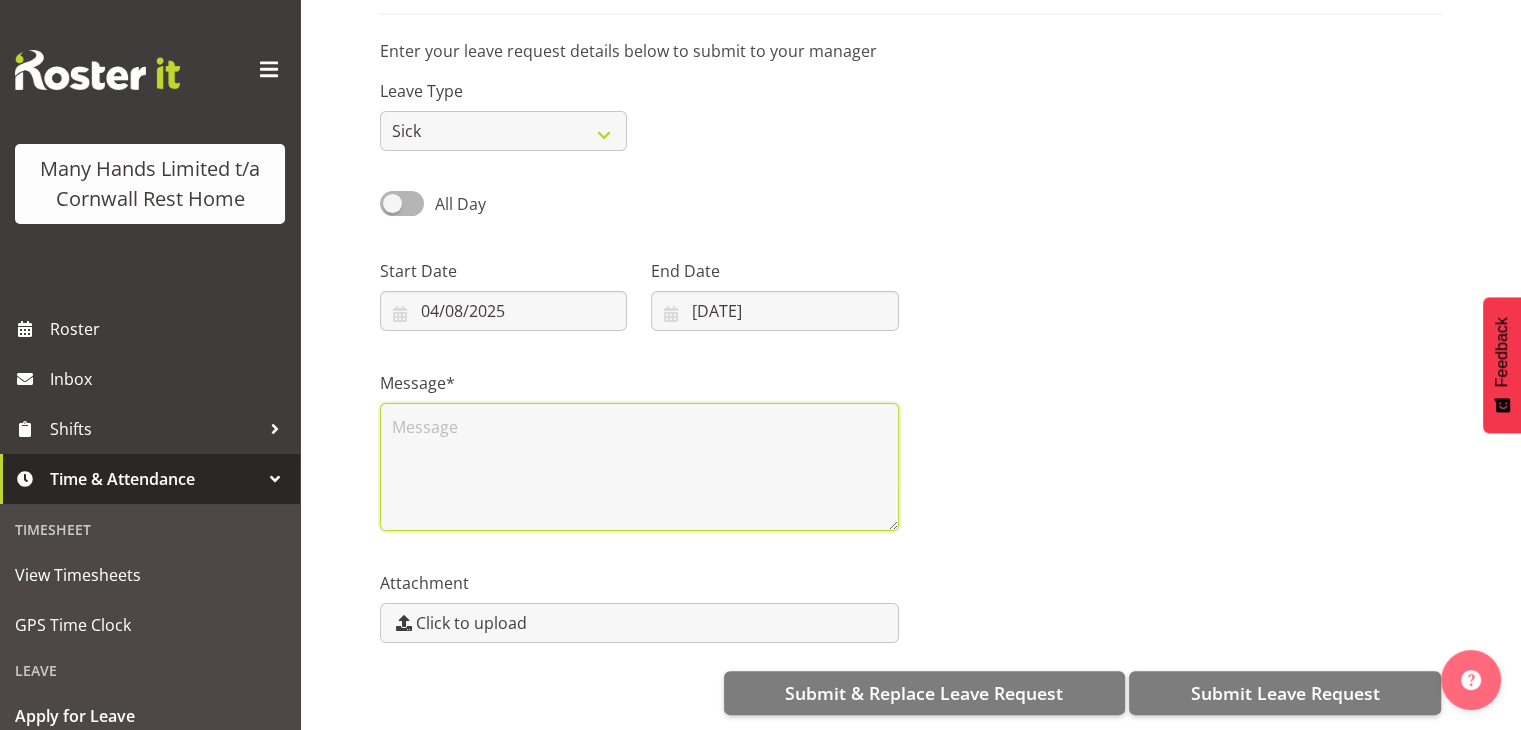click at bounding box center [639, 467] 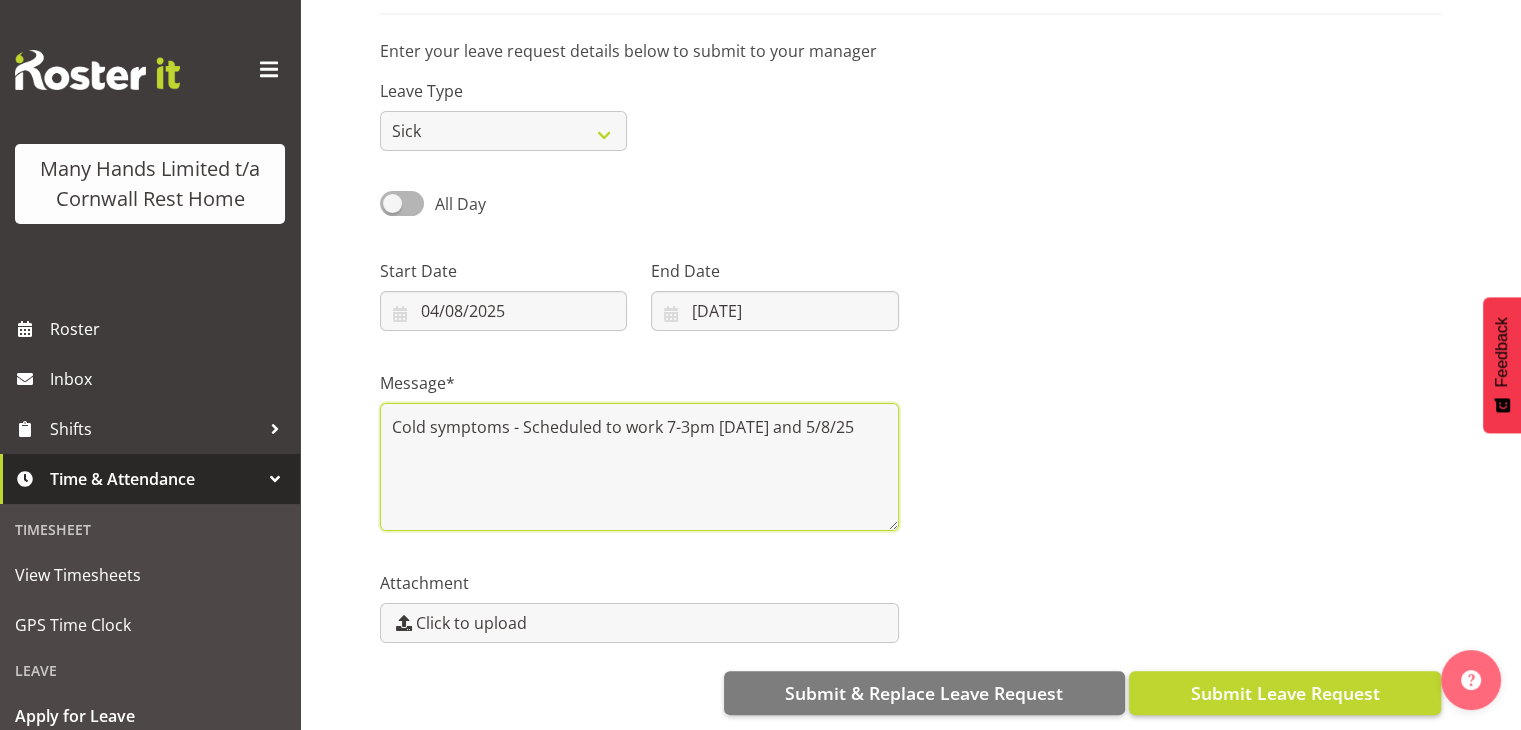 type on "Cold symptoms - Scheduled to work 7-3pm 4/8/25 and 5/8/25" 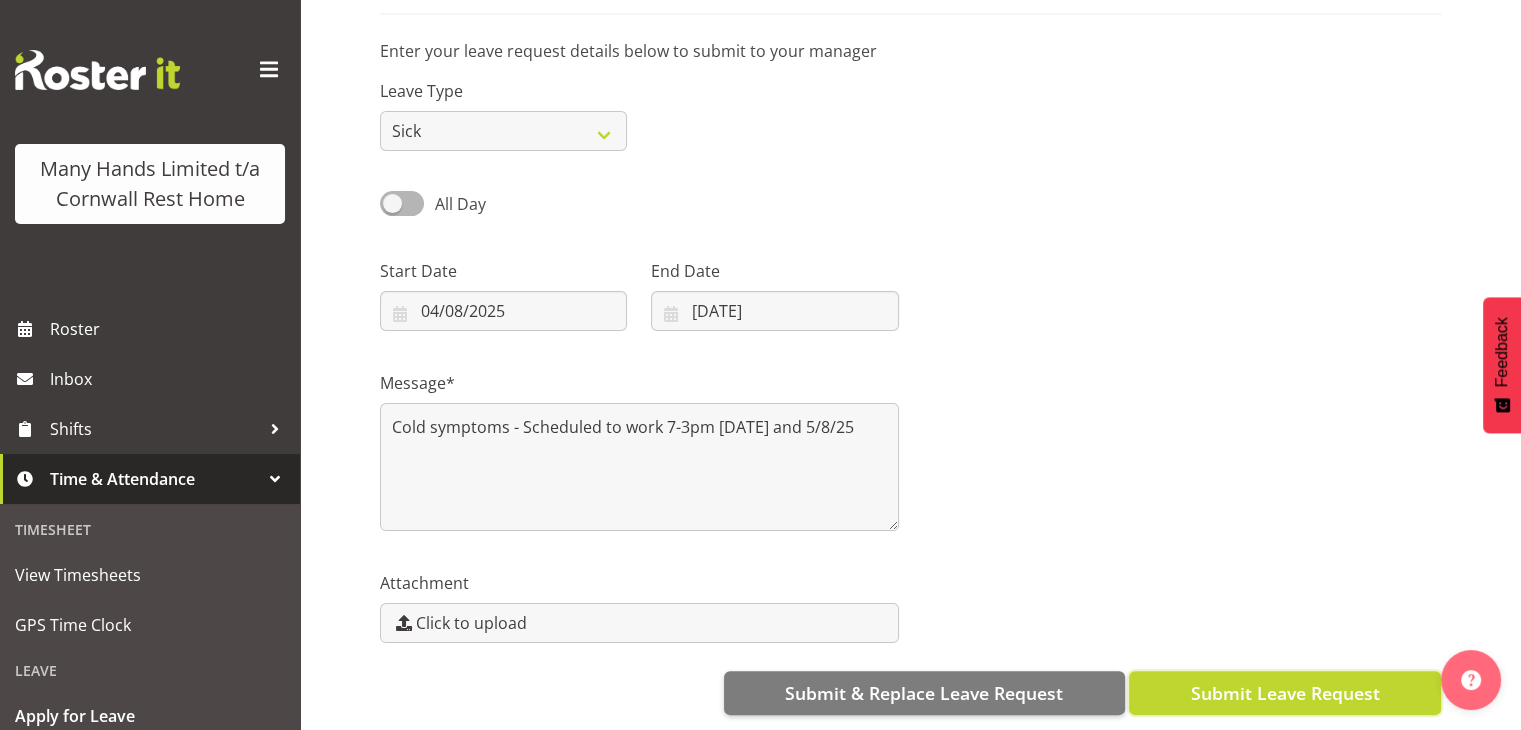 click on "Submit Leave Request" at bounding box center [1284, 693] 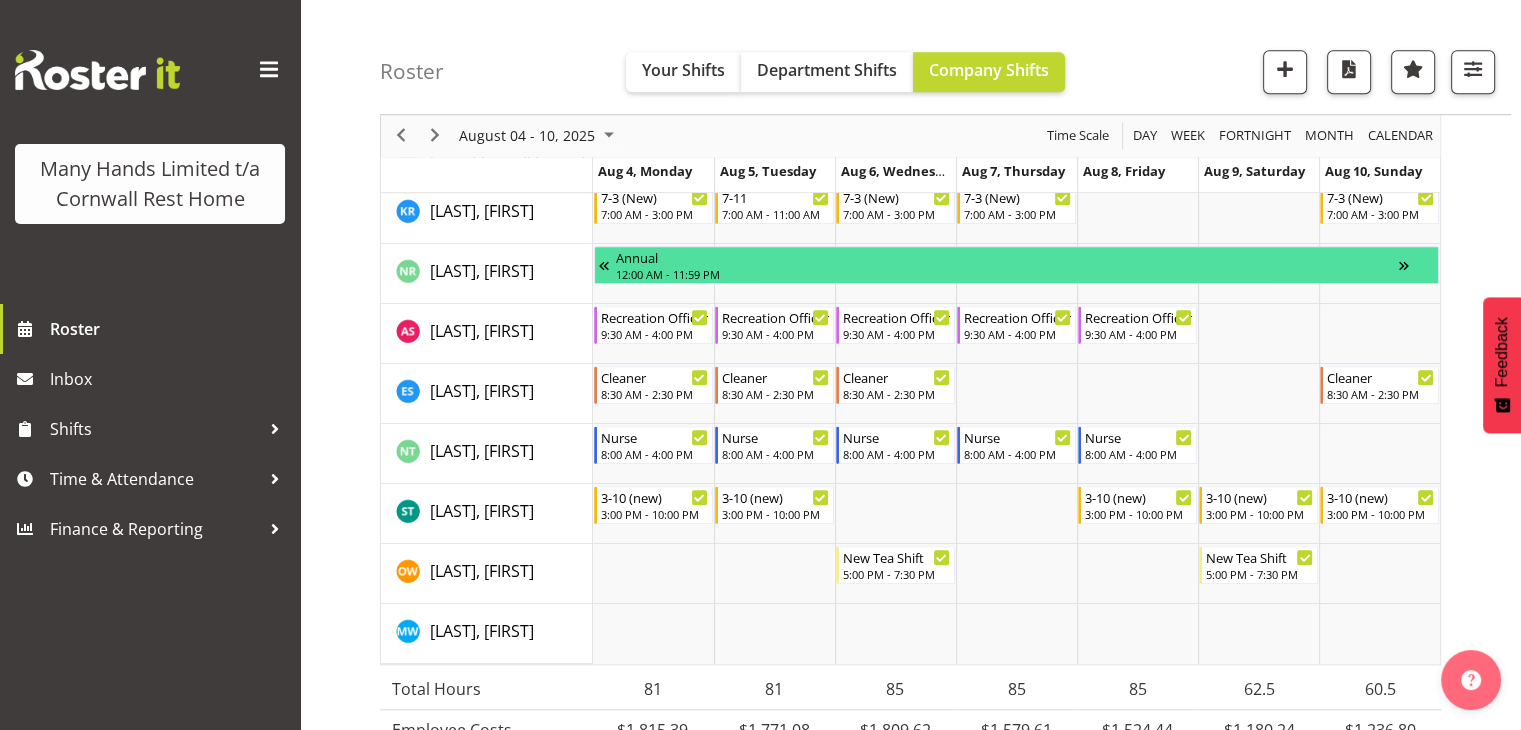 scroll, scrollTop: 1534, scrollLeft: 0, axis: vertical 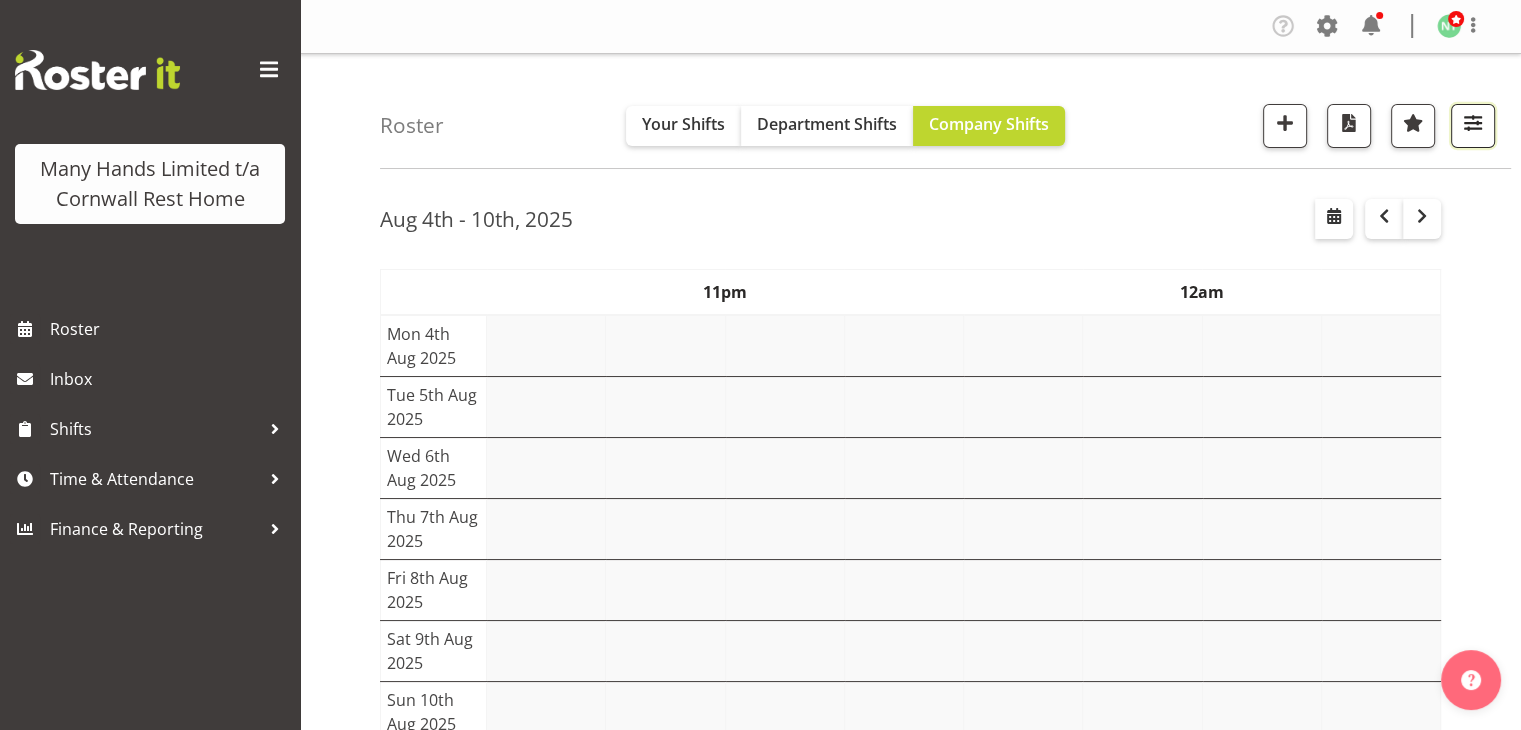 click at bounding box center (1473, 123) 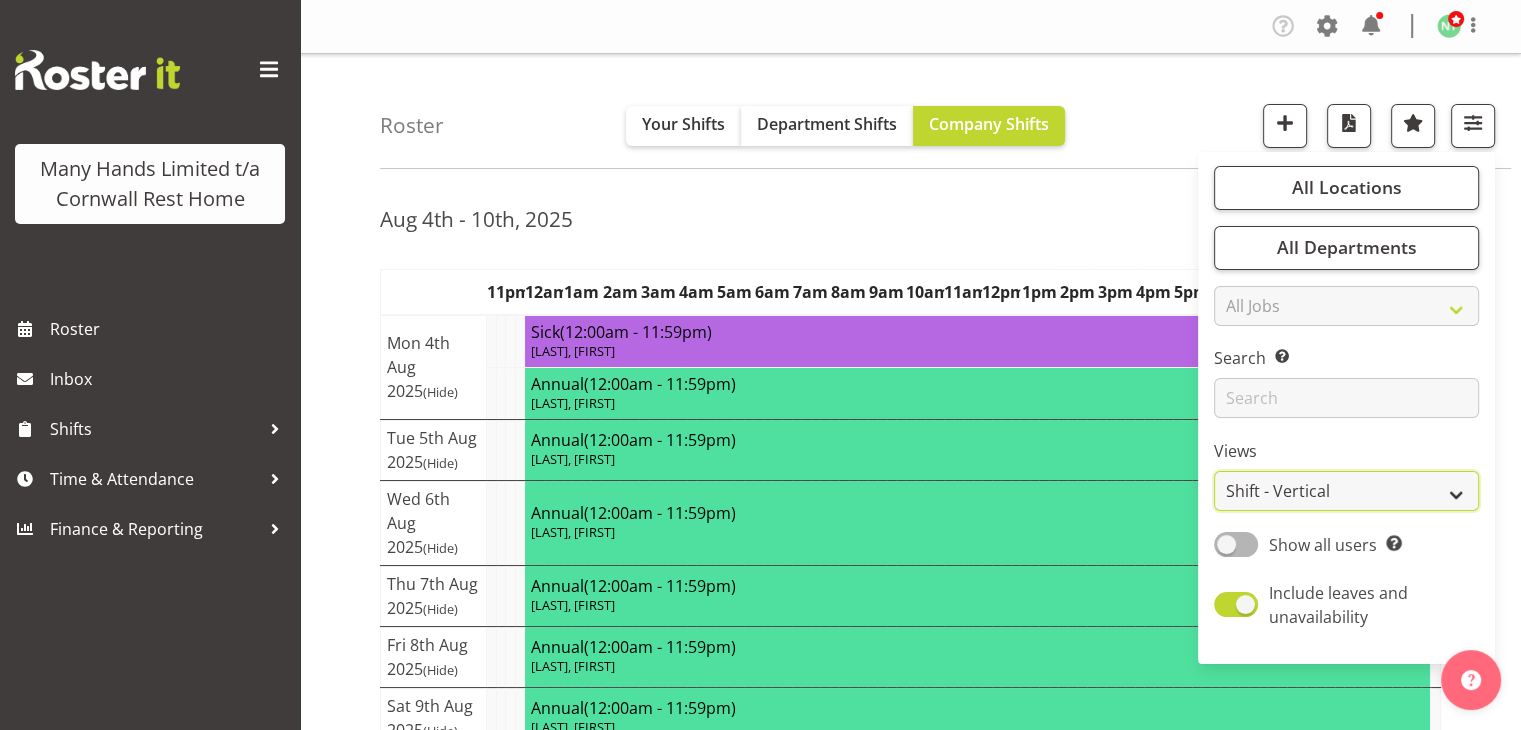 click on "All Locations
Clear
Cornwall Rest Home
Select All
Deselect All
All Departments
Clear
Cornwall Rest Home
Select All
Deselect All
All Jobs  All Jobs
Search
Search for a particular employee
Views
Show all users" at bounding box center (1346, 408) 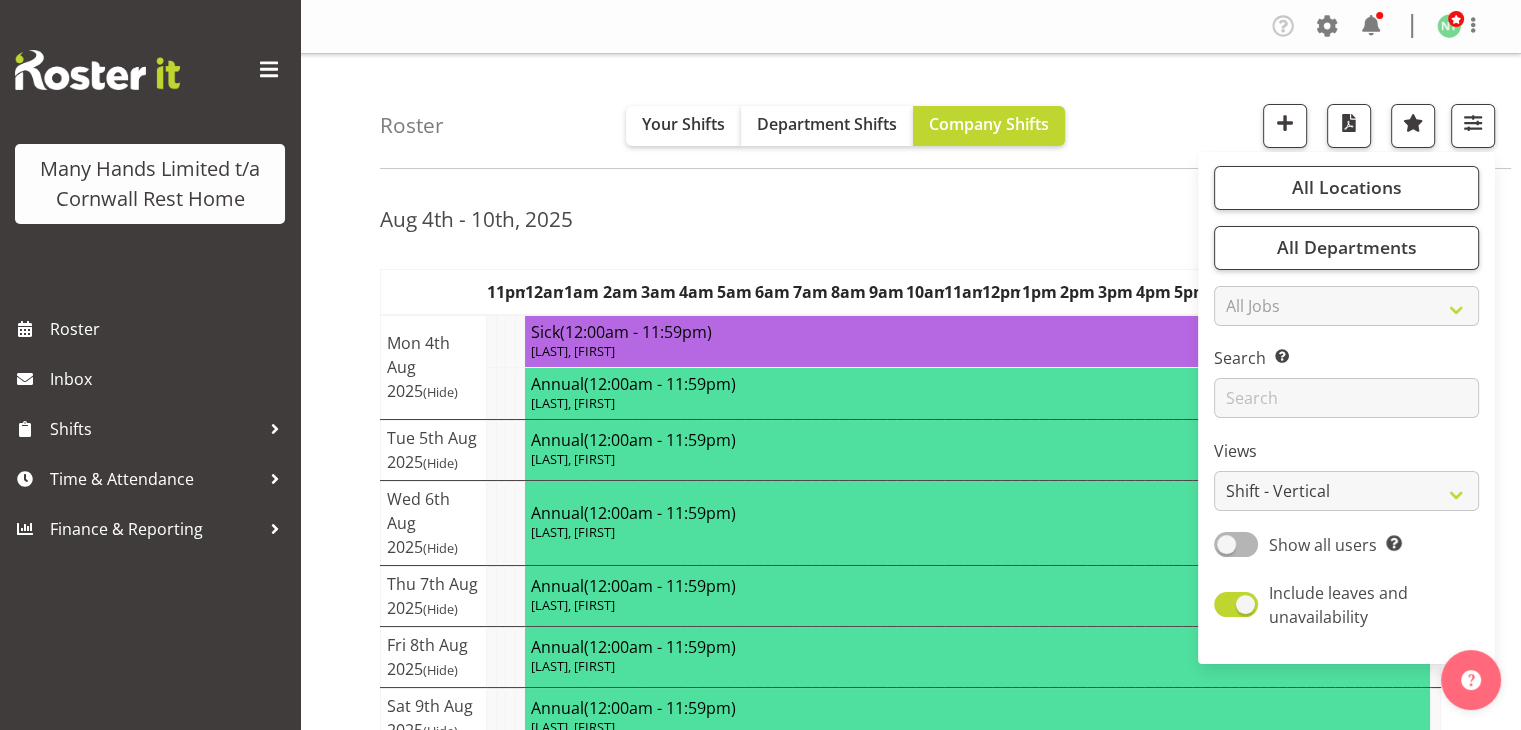 click on "Show all users   Show only rostered employees" at bounding box center (1346, 546) 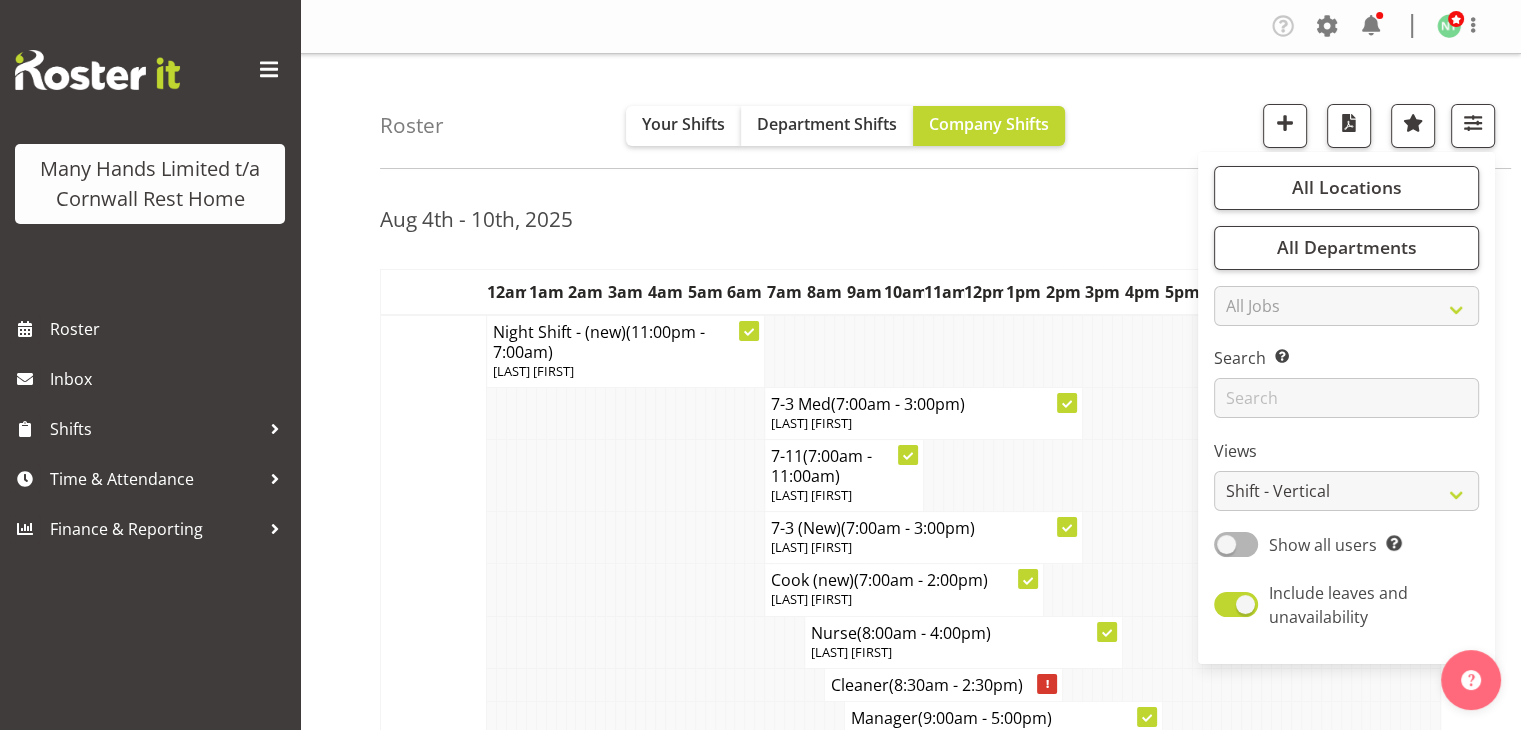 scroll, scrollTop: 1534, scrollLeft: 0, axis: vertical 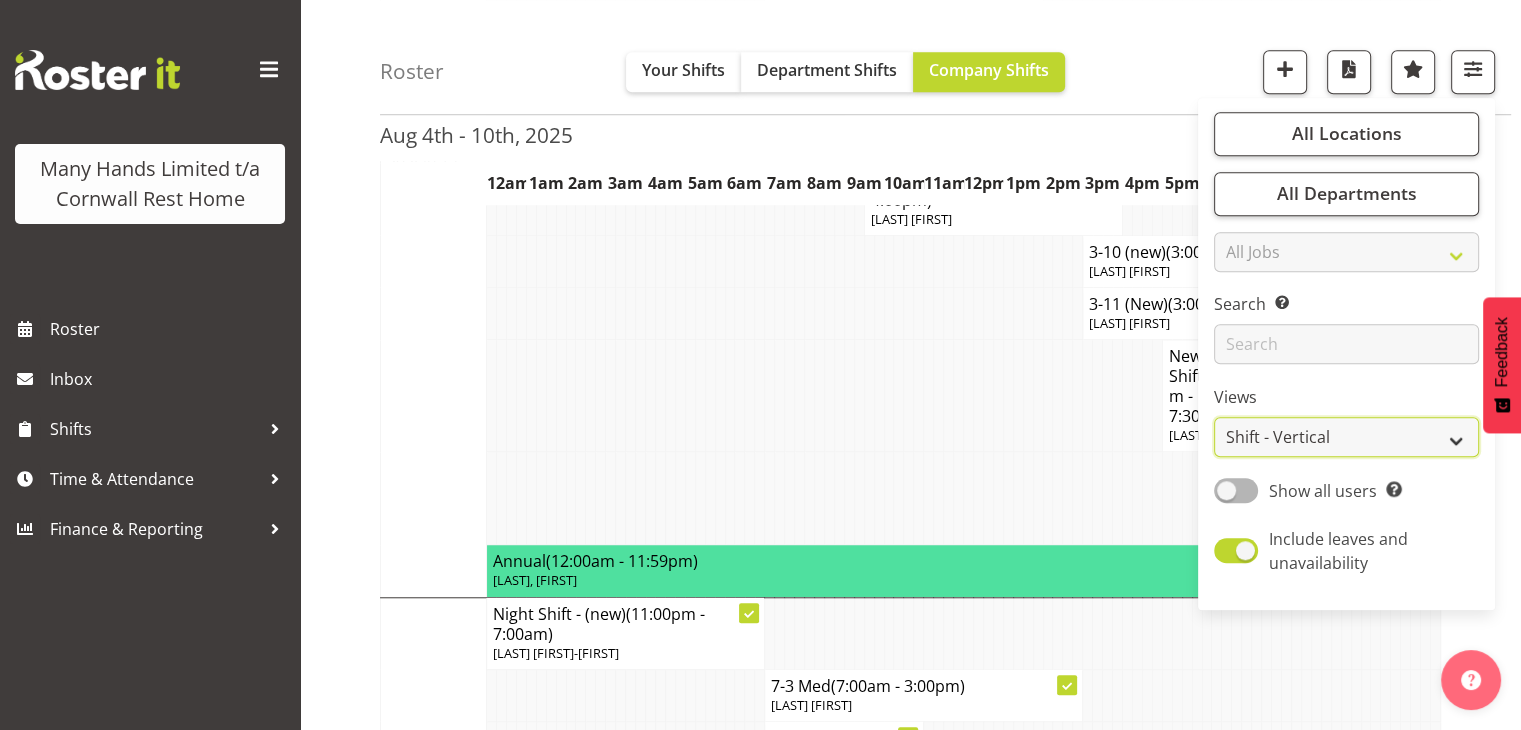 click on "Staff
Role
Shift - Horizontal
Shift - Vertical
Staff - Location" at bounding box center [1346, 438] 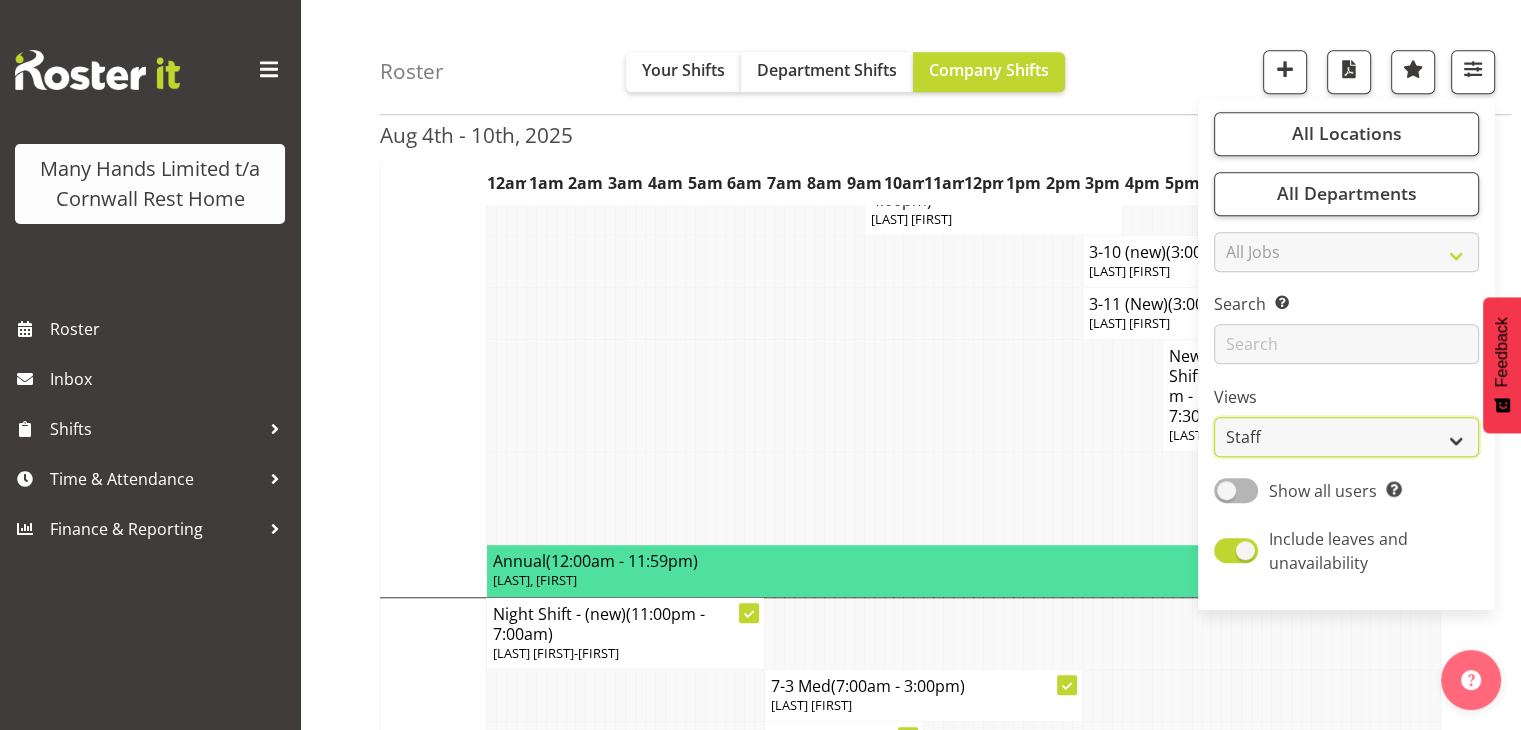 click on "Staff
Role
Shift - Horizontal
Shift - Vertical
Staff - Location" at bounding box center (1346, 438) 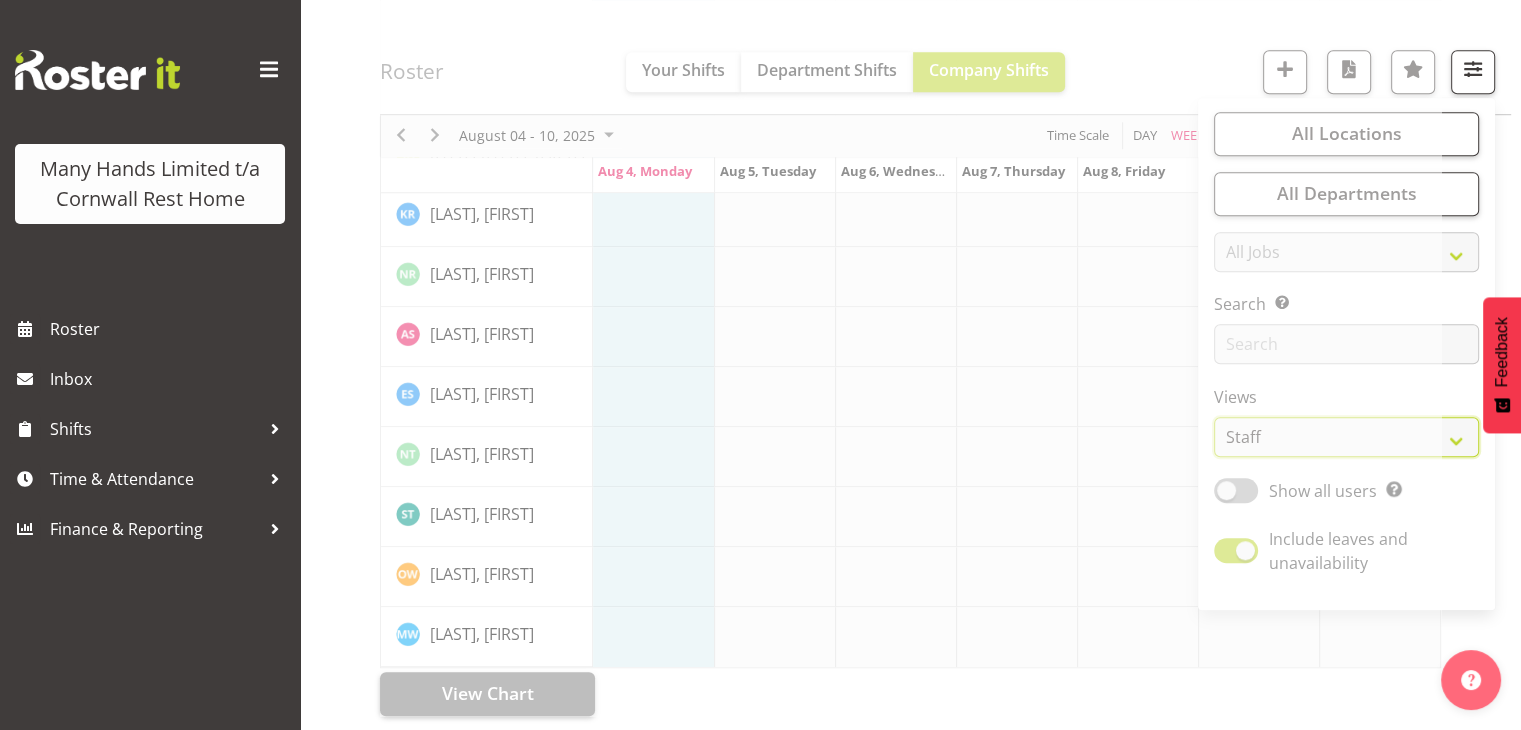 scroll, scrollTop: 1524, scrollLeft: 0, axis: vertical 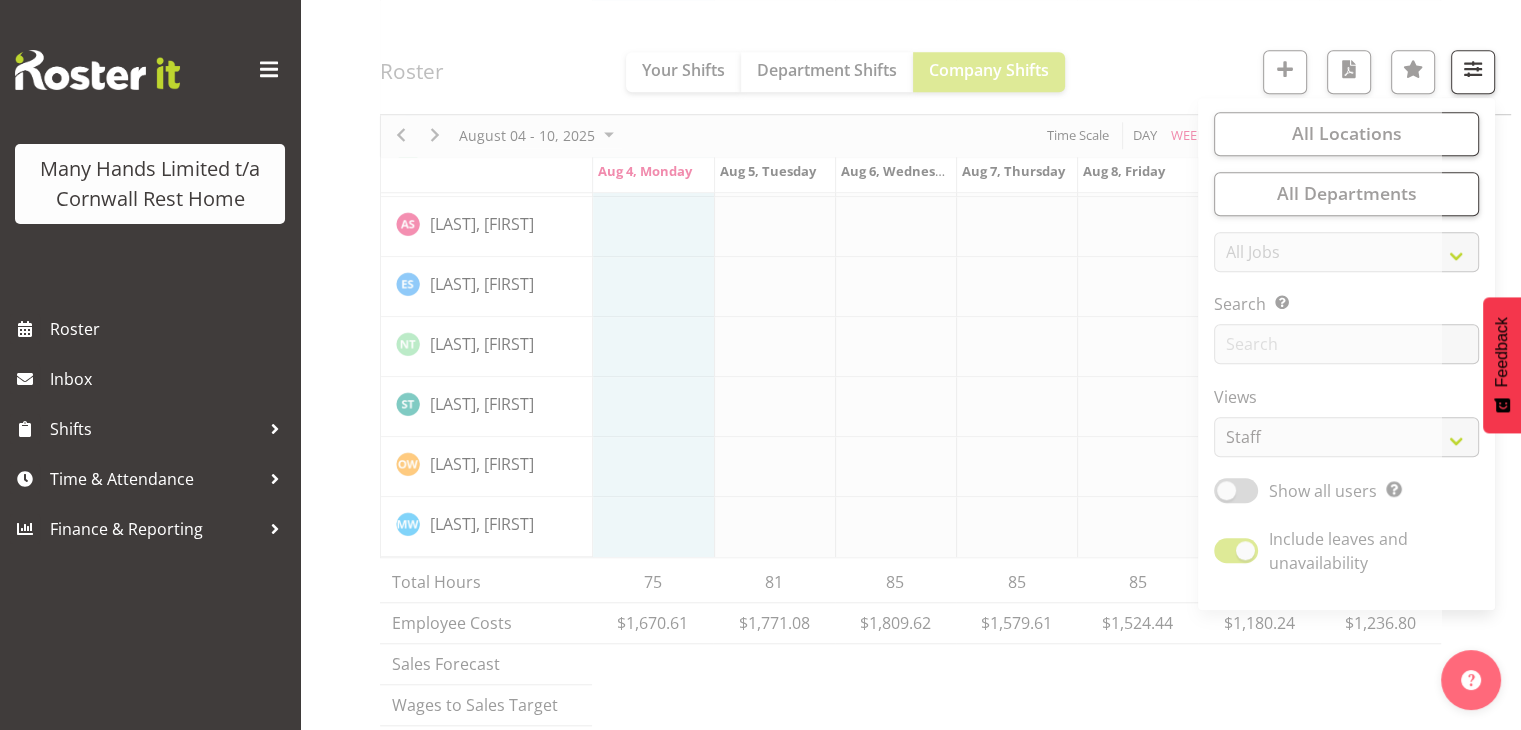 click at bounding box center (910, -245) 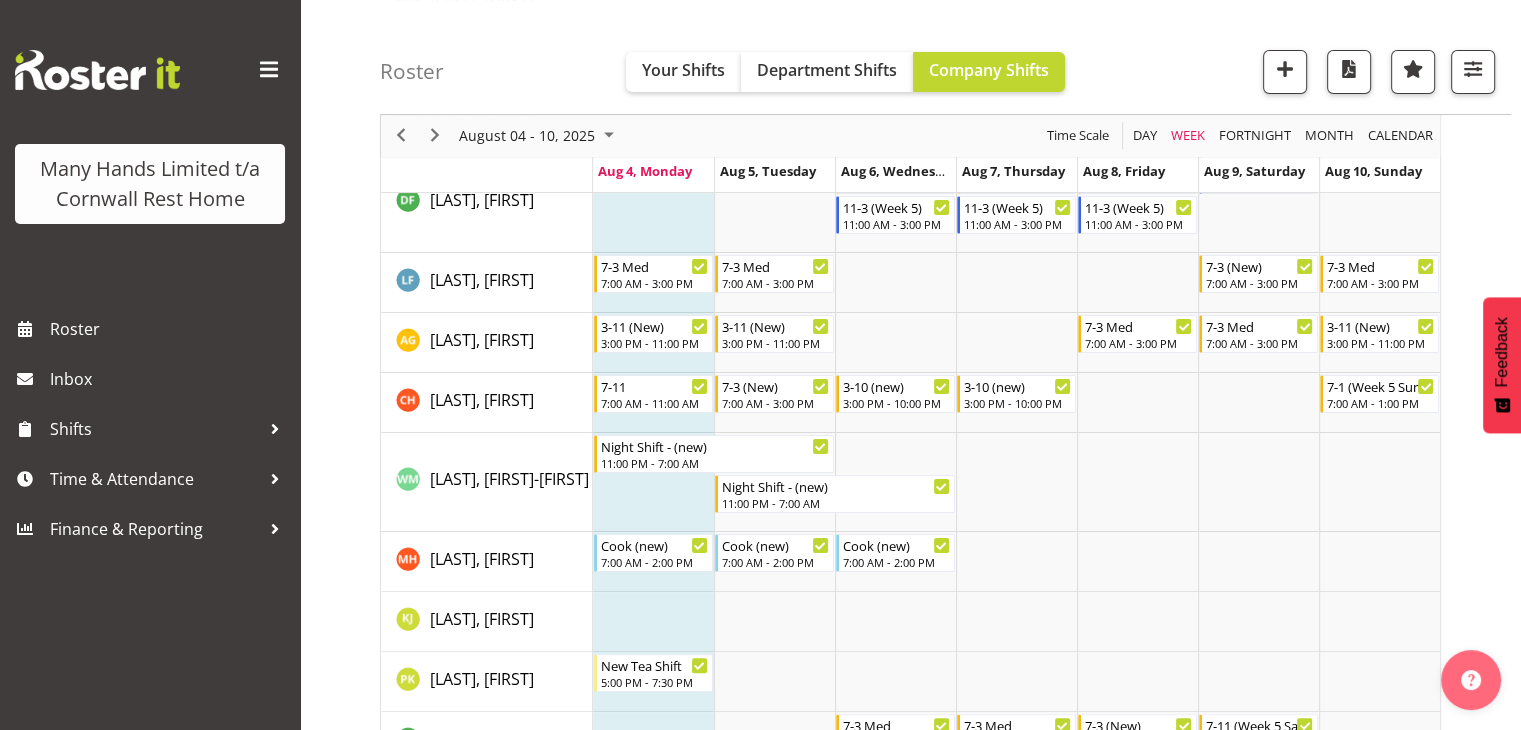 scroll, scrollTop: 352, scrollLeft: 0, axis: vertical 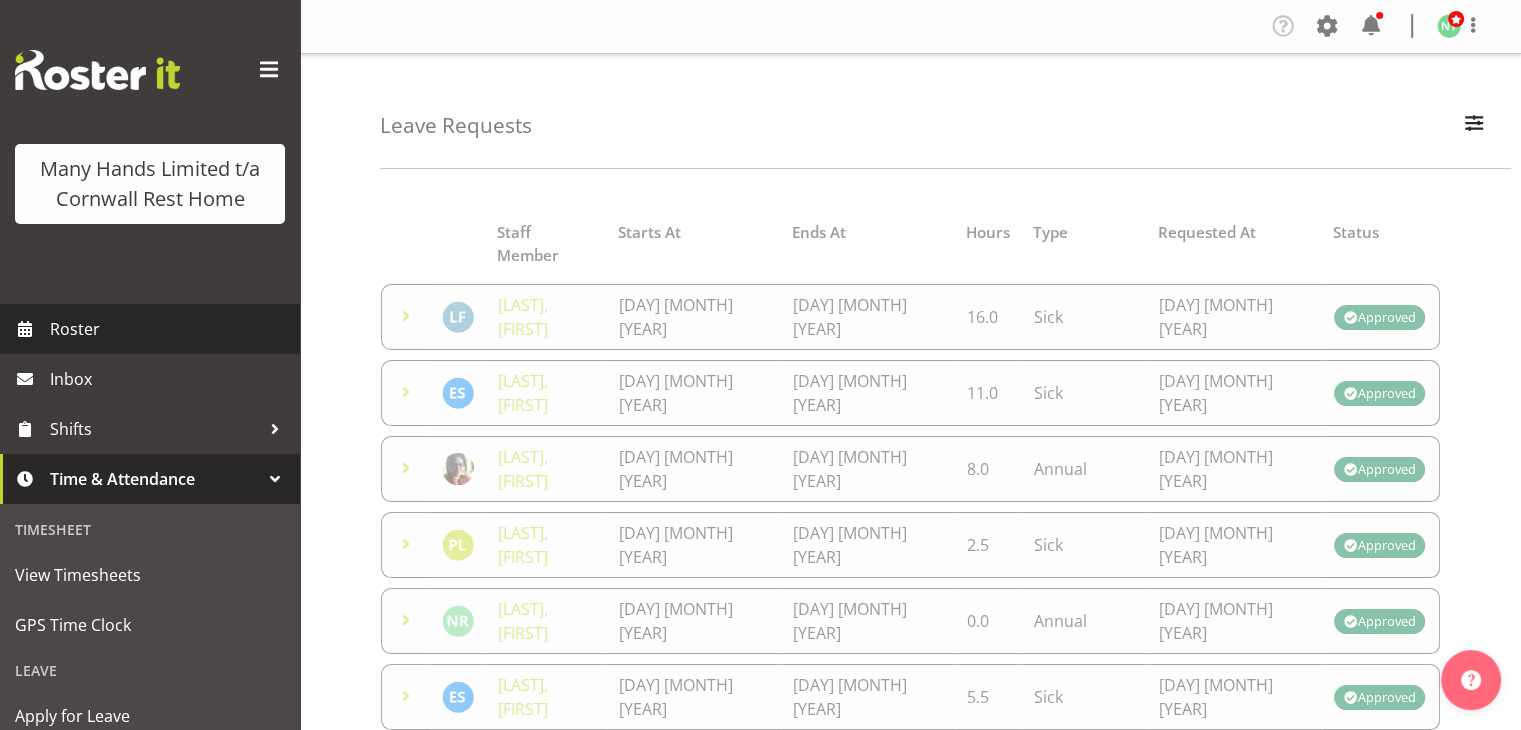 click on "Roster" at bounding box center (170, 329) 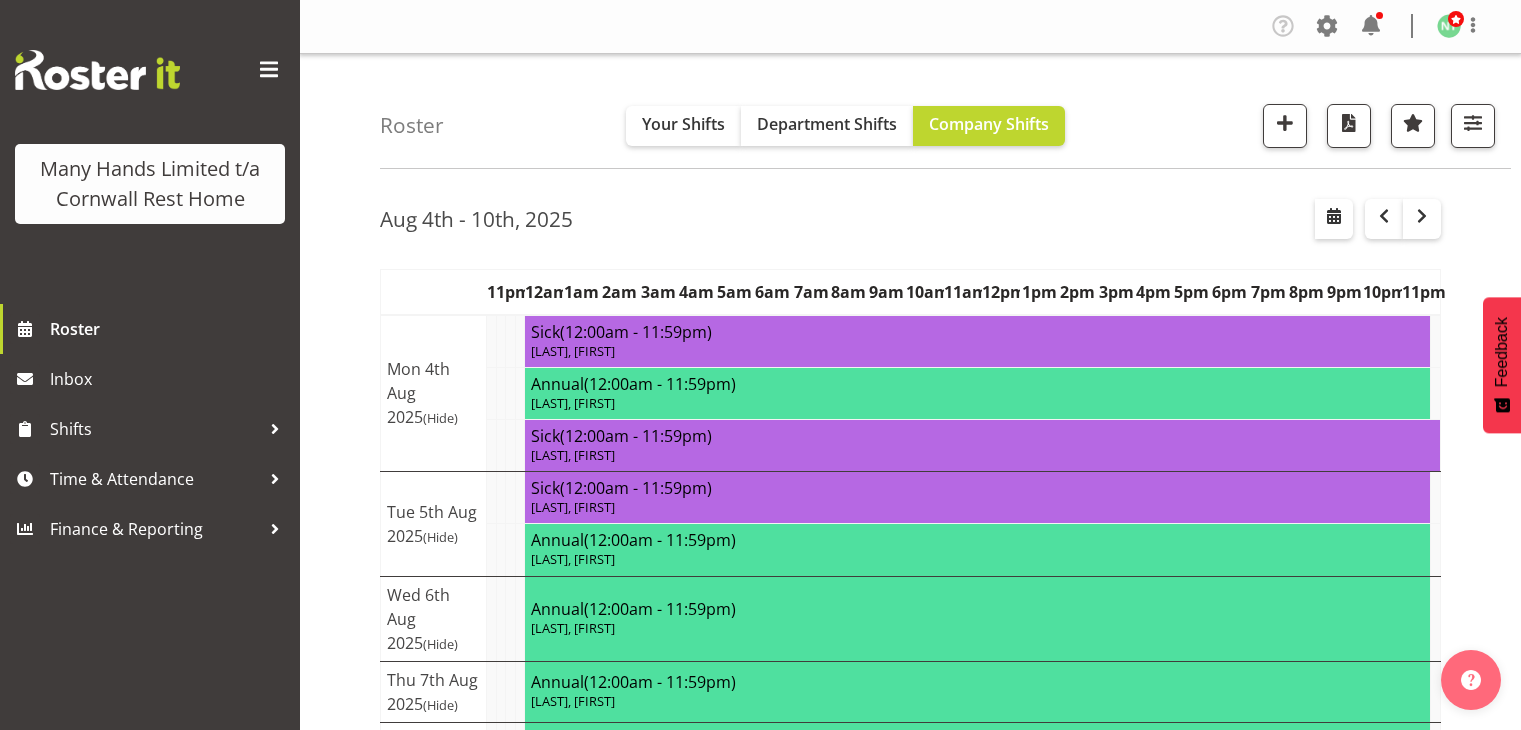 scroll, scrollTop: 0, scrollLeft: 0, axis: both 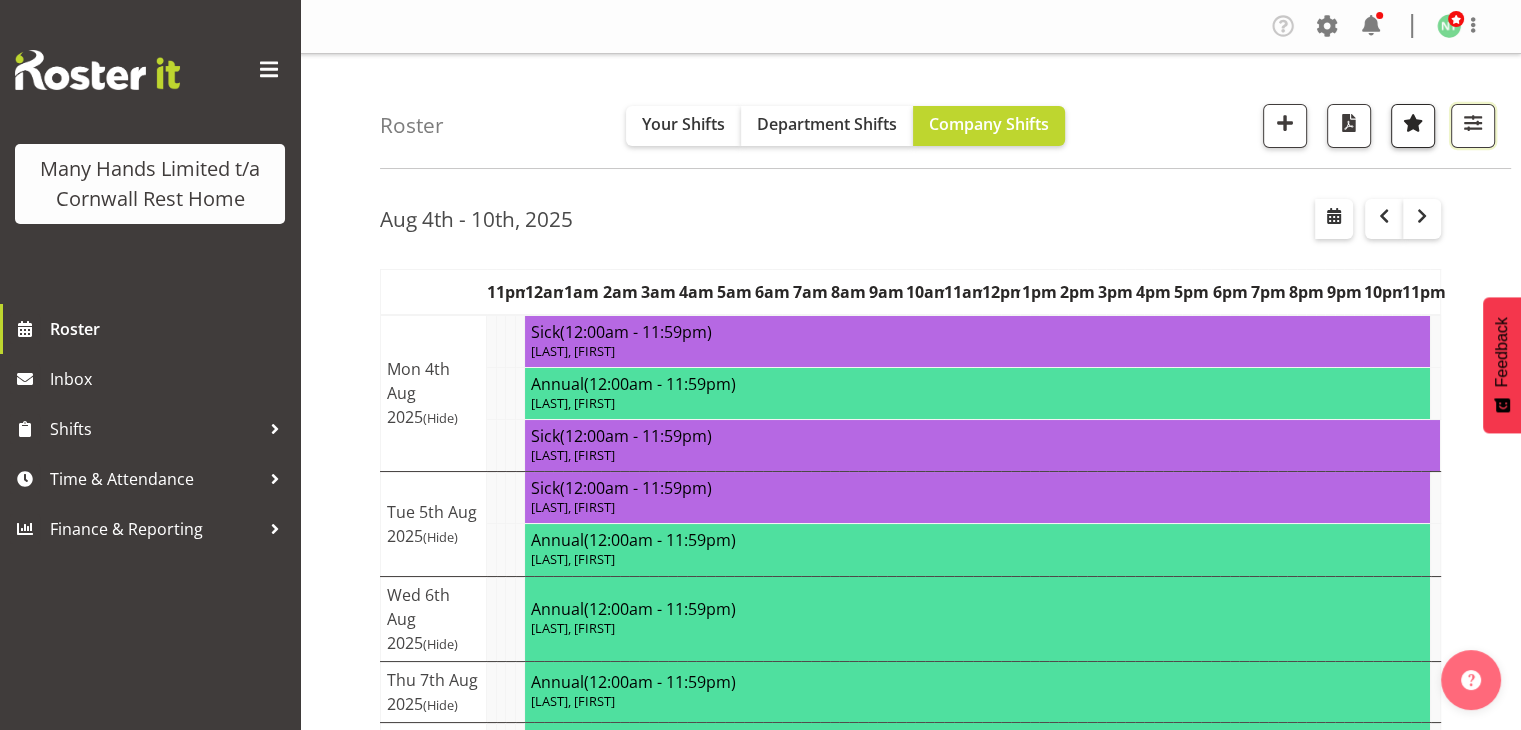 click at bounding box center (1473, 123) 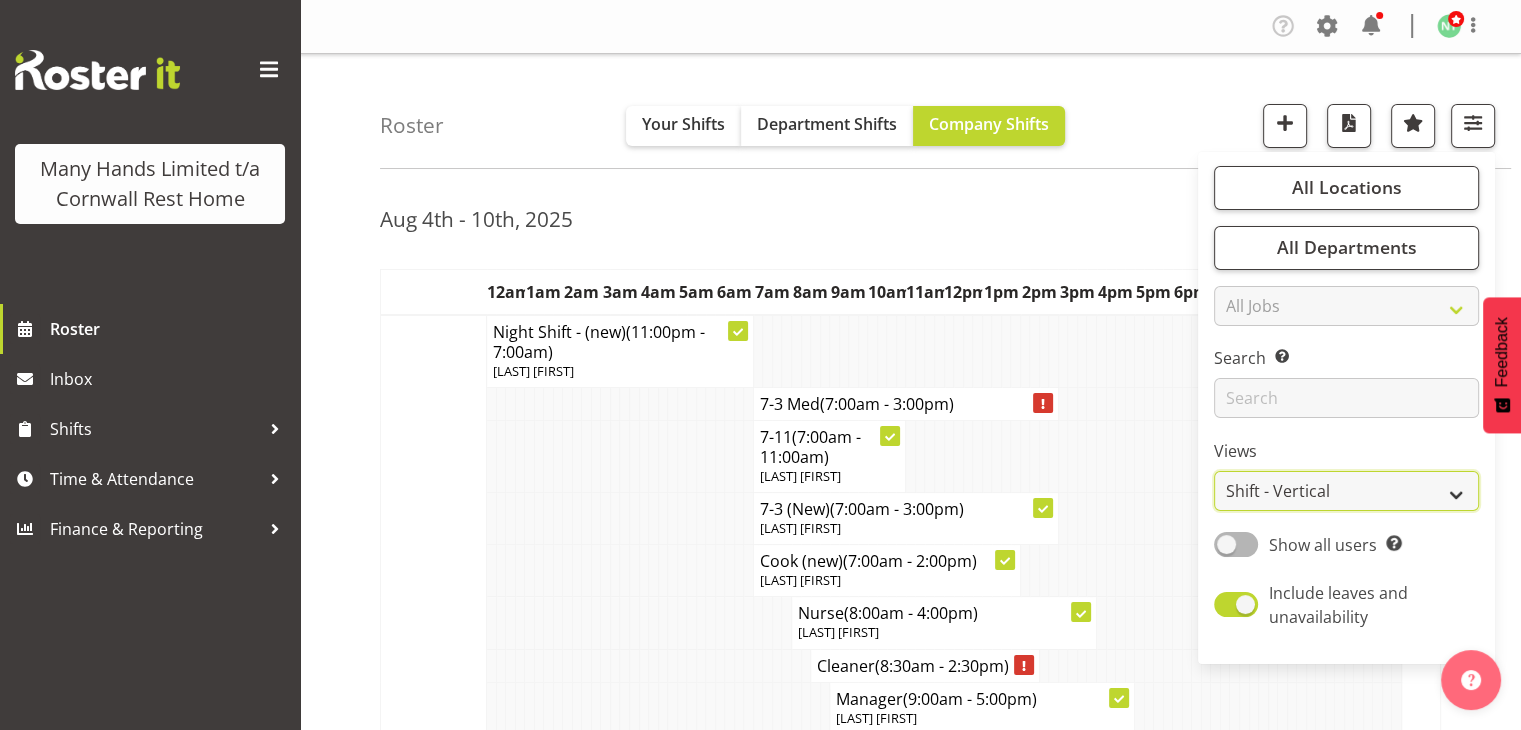 click on "Staff
Role
Shift - Horizontal
Shift - Vertical
Staff - Location" at bounding box center (1346, 491) 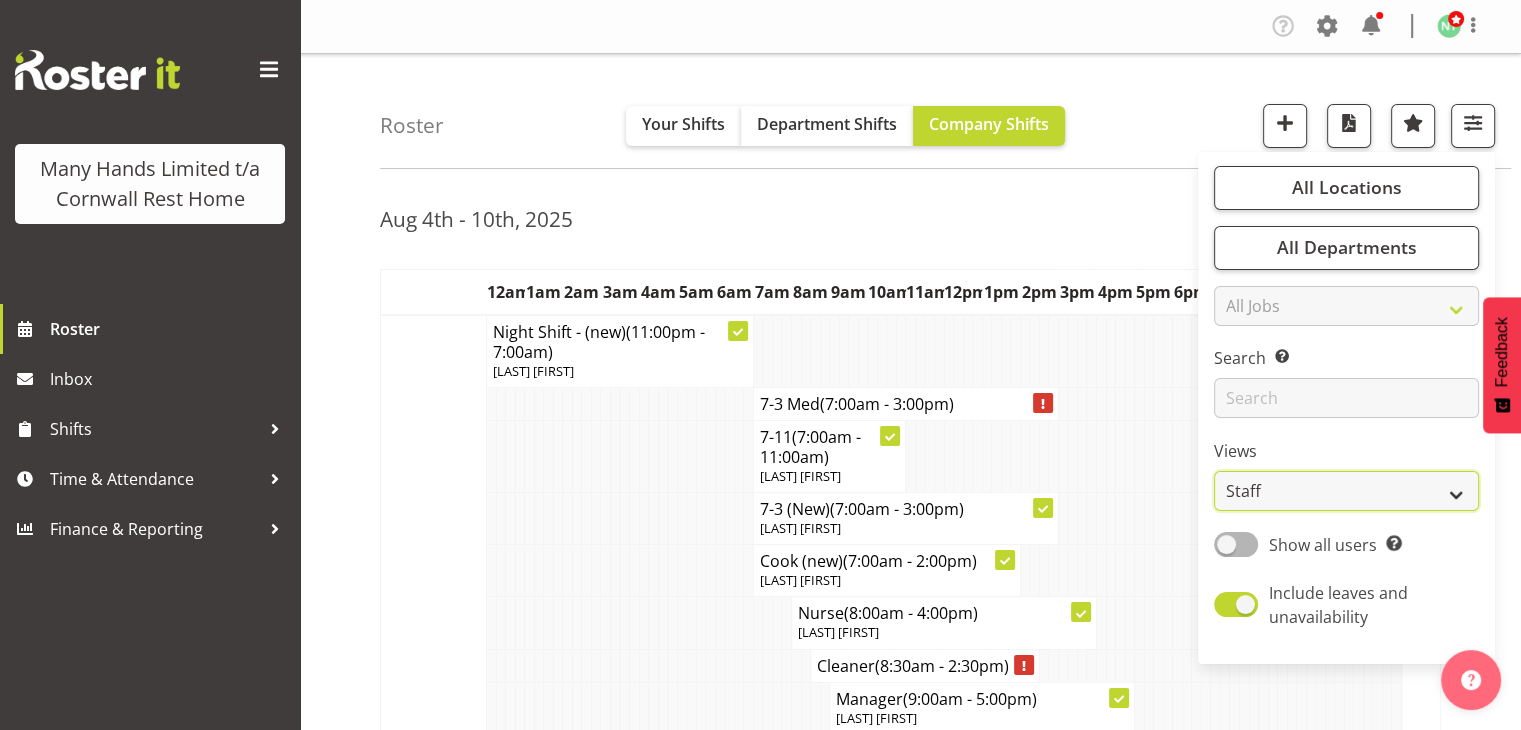 click on "Staff
Role
Shift - Horizontal
Shift - Vertical
Staff - Location" at bounding box center (1346, 491) 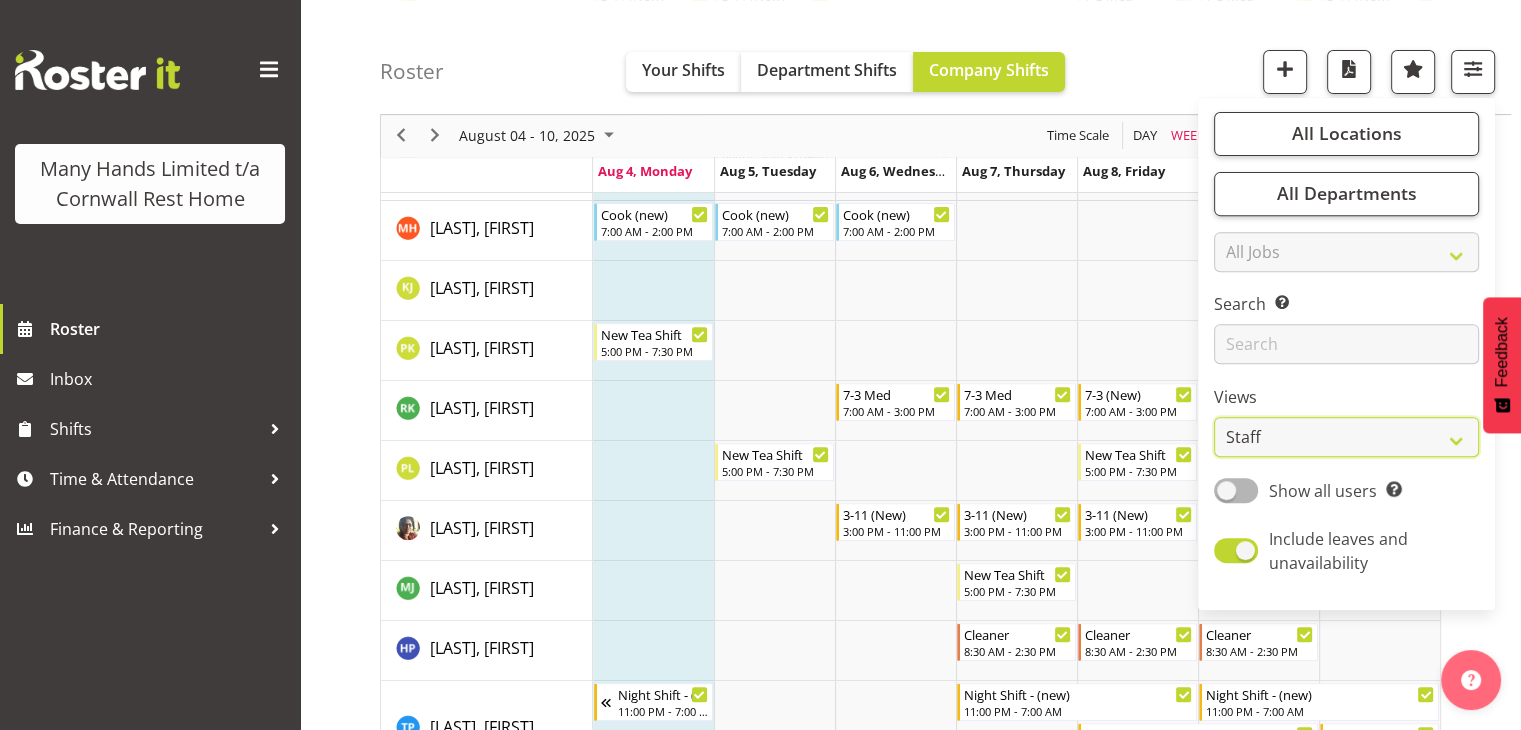 scroll, scrollTop: 752, scrollLeft: 0, axis: vertical 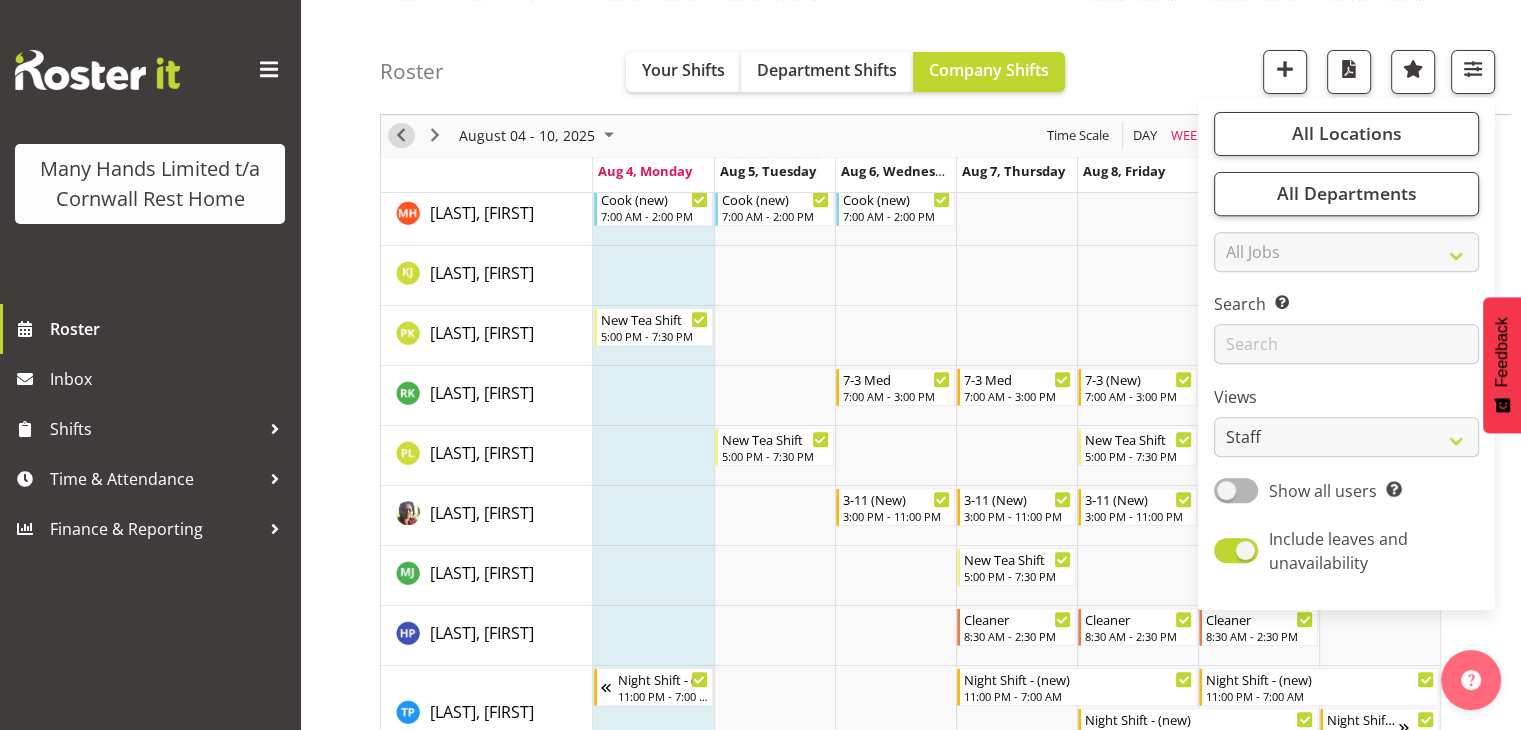 click at bounding box center (401, 136) 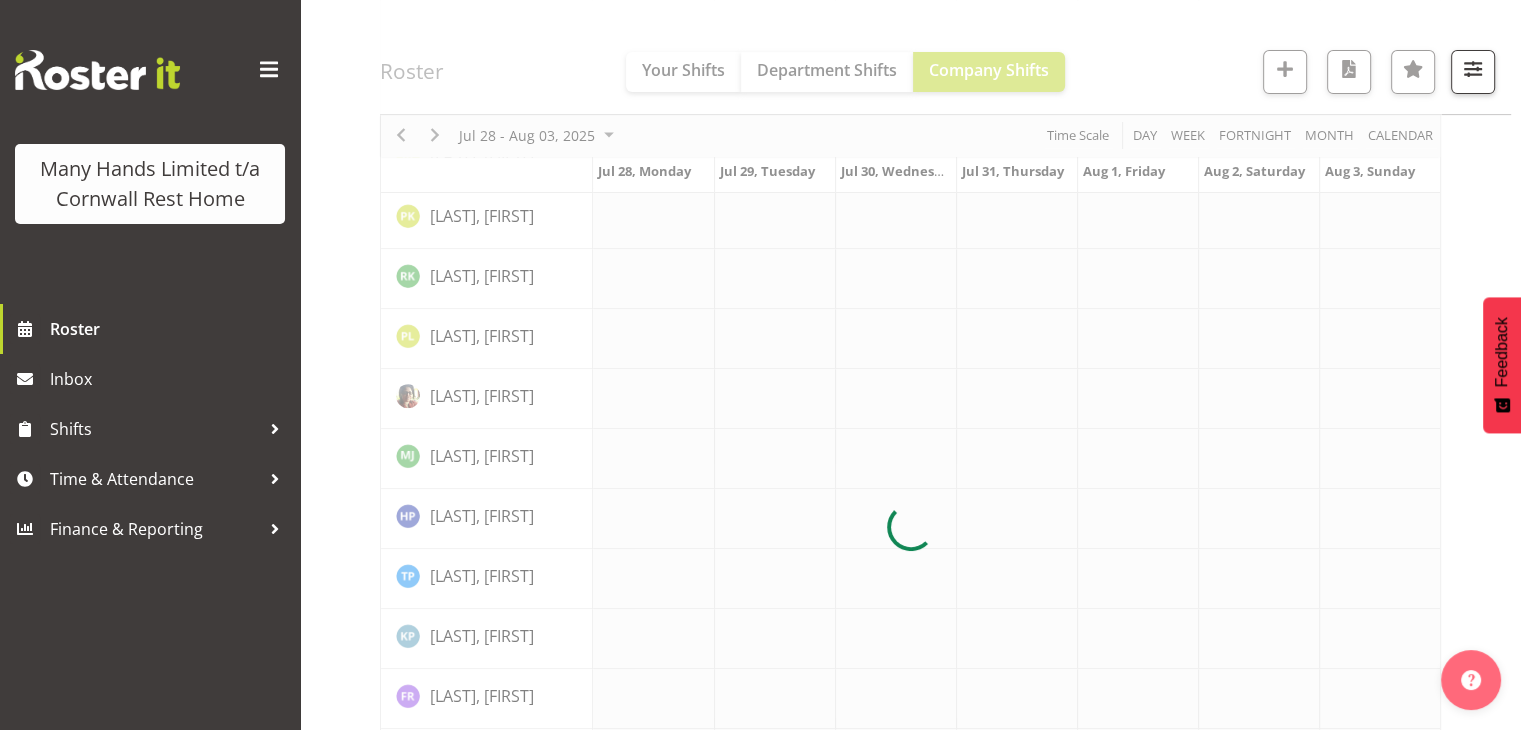 scroll, scrollTop: 0, scrollLeft: 0, axis: both 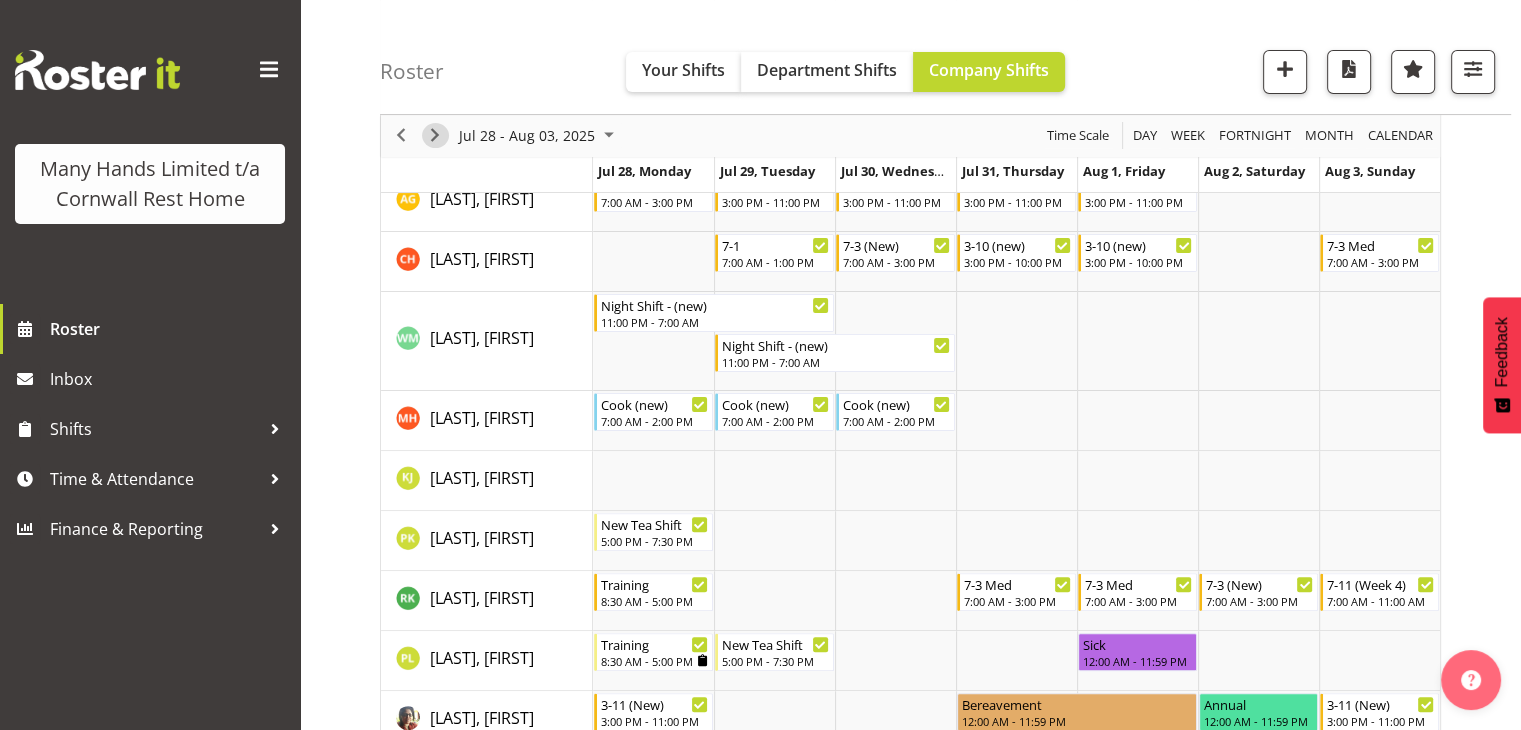 click at bounding box center (435, 136) 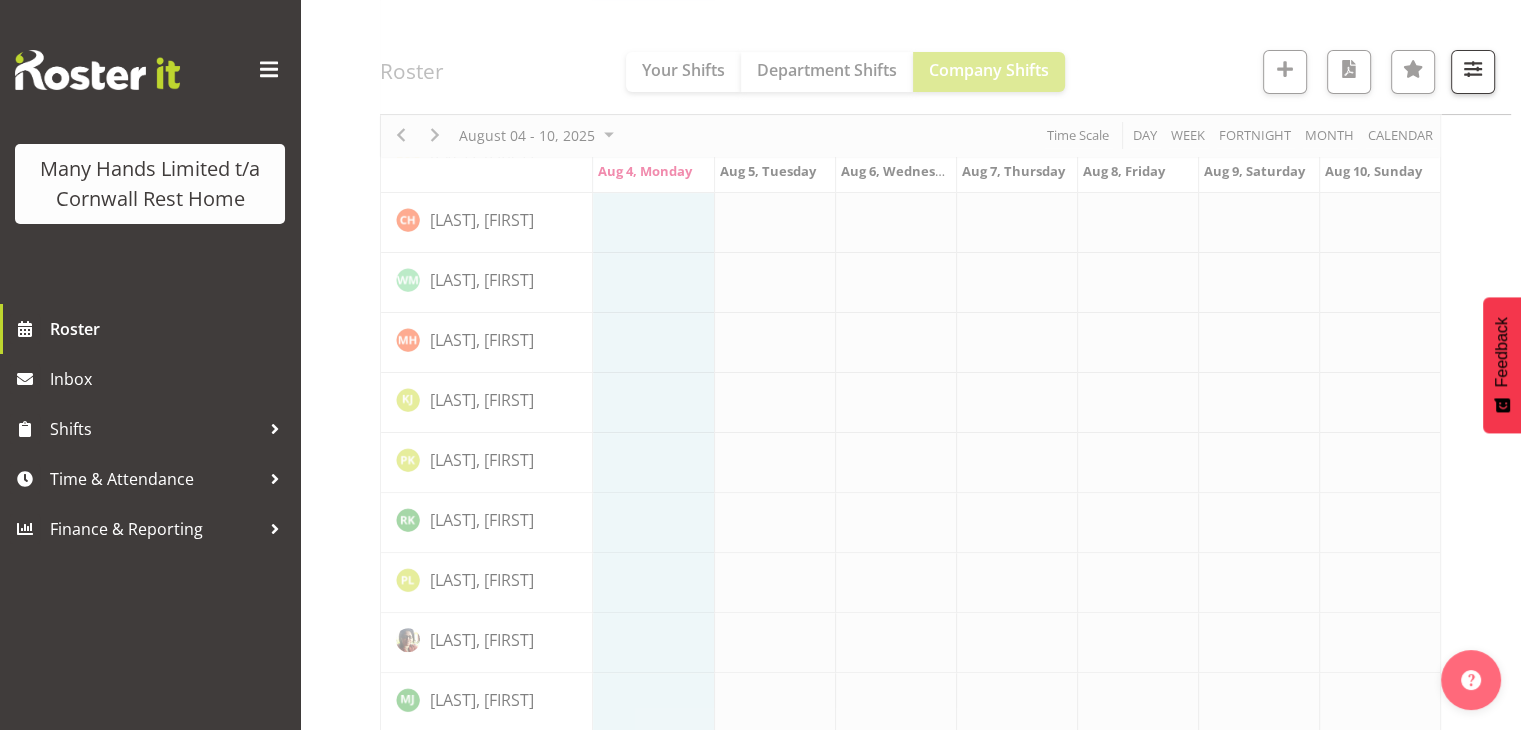 scroll, scrollTop: 0, scrollLeft: 0, axis: both 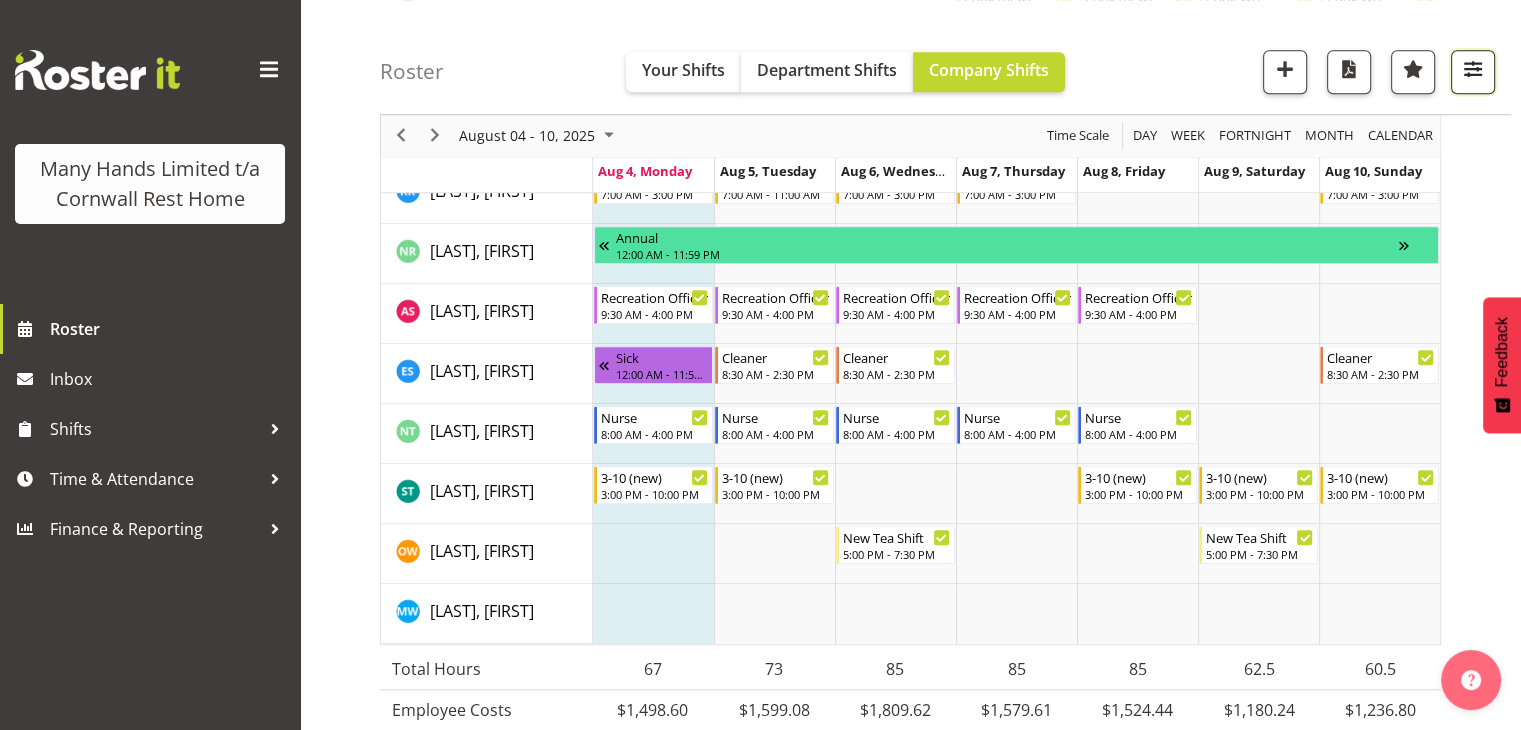 click at bounding box center (1473, 72) 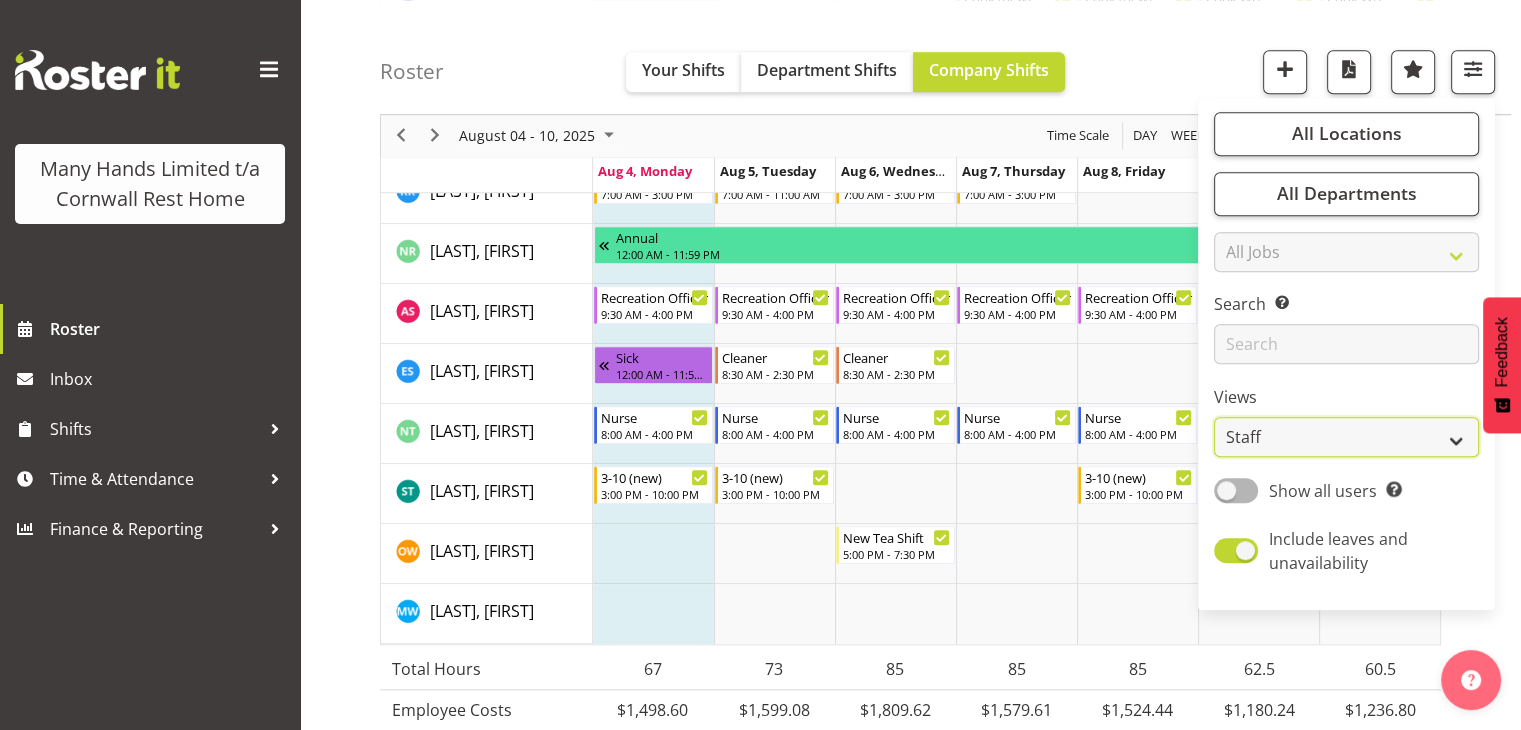 click on "Staff
Role
Shift - Horizontal
Shift - Vertical
Staff - Location" at bounding box center (1346, 438) 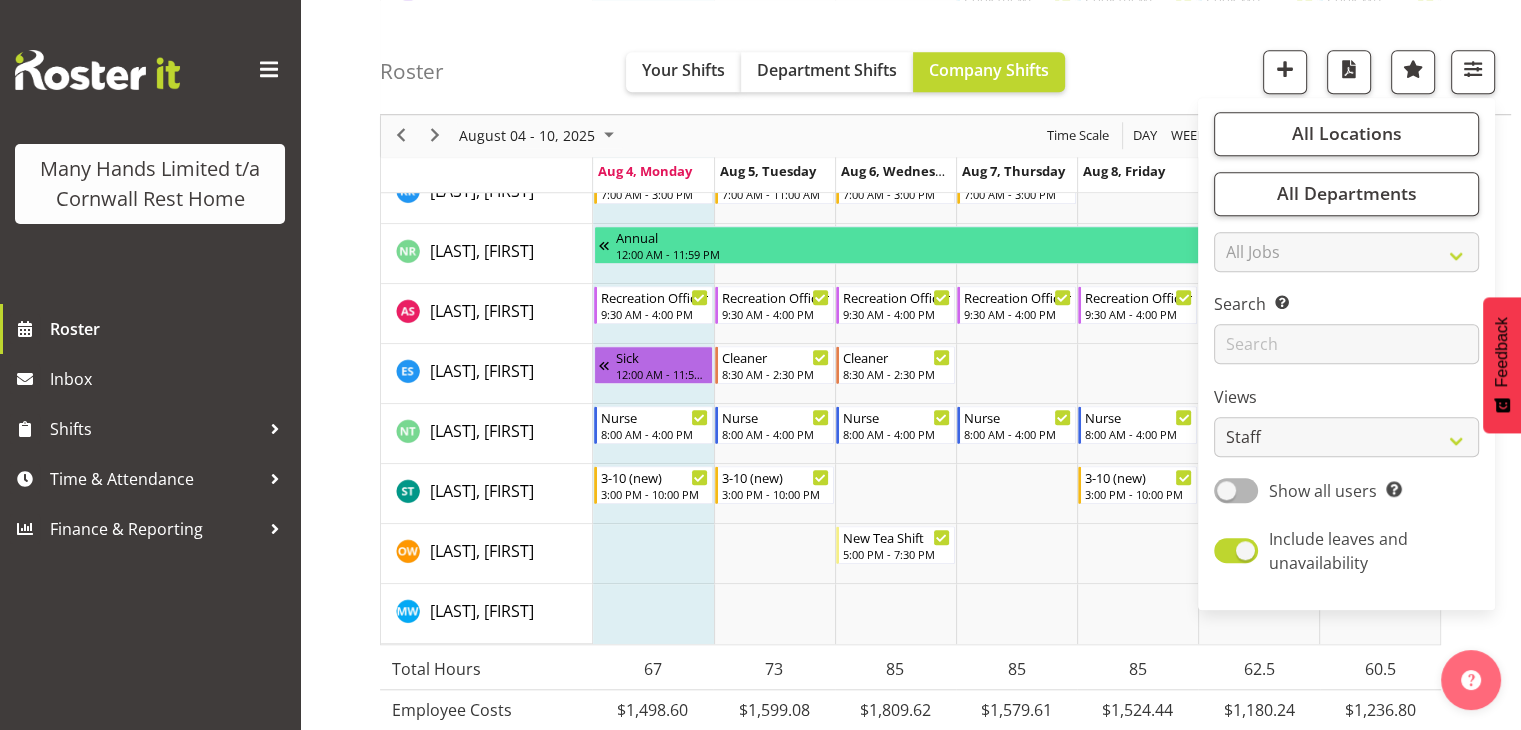 drag, startPoint x: 1178, startPoint y: 96, endPoint x: 1324, endPoint y: 22, distance: 163.68262 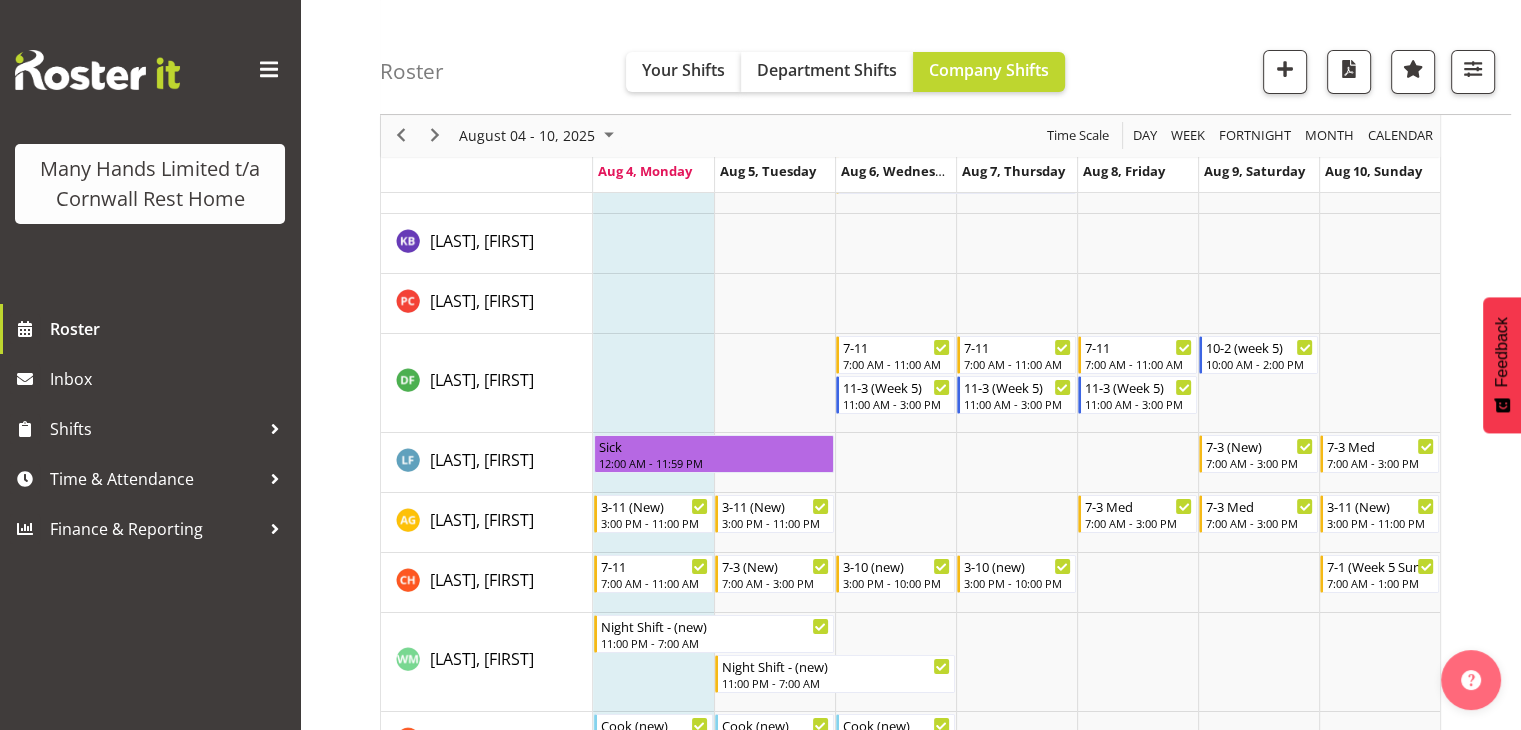 scroll, scrollTop: 0, scrollLeft: 0, axis: both 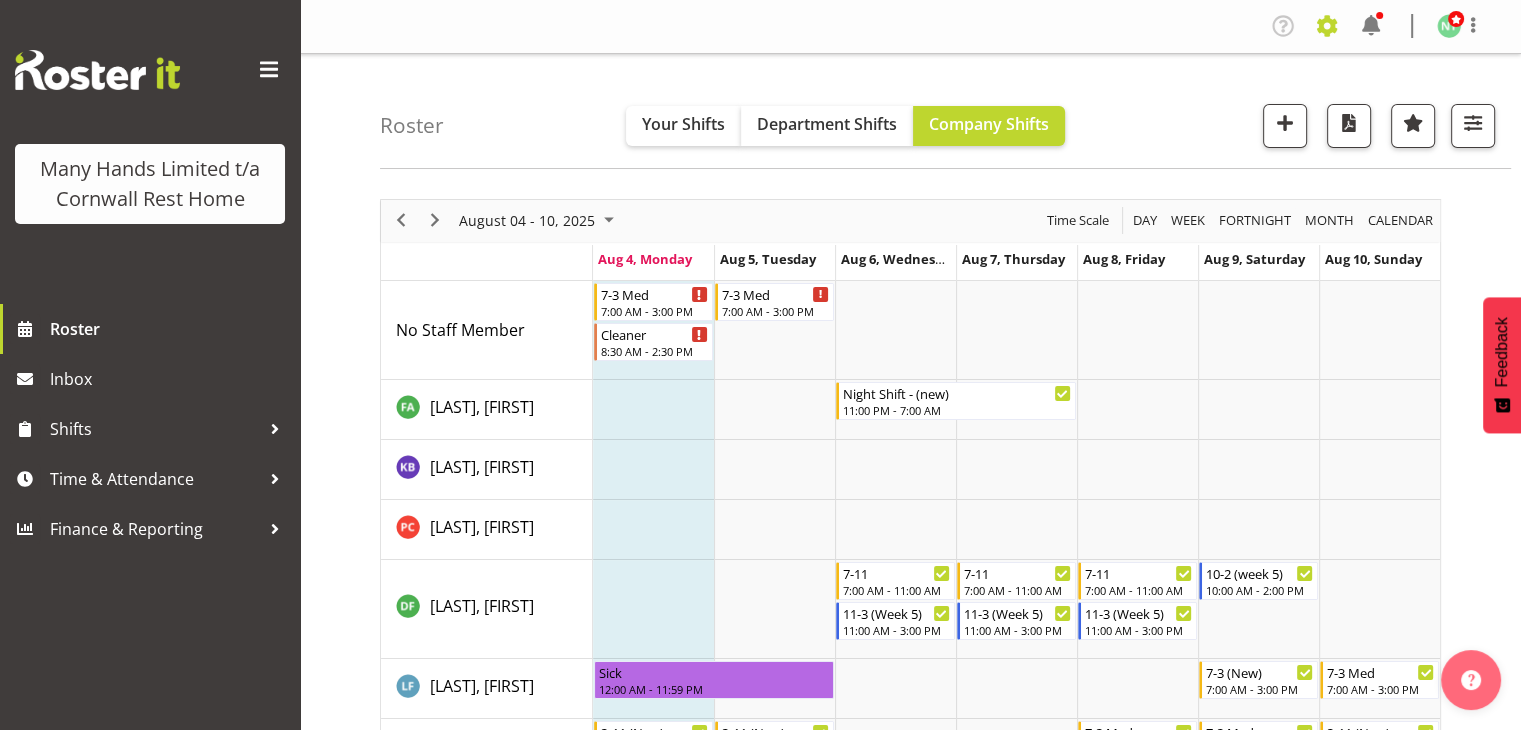 click at bounding box center (1327, 26) 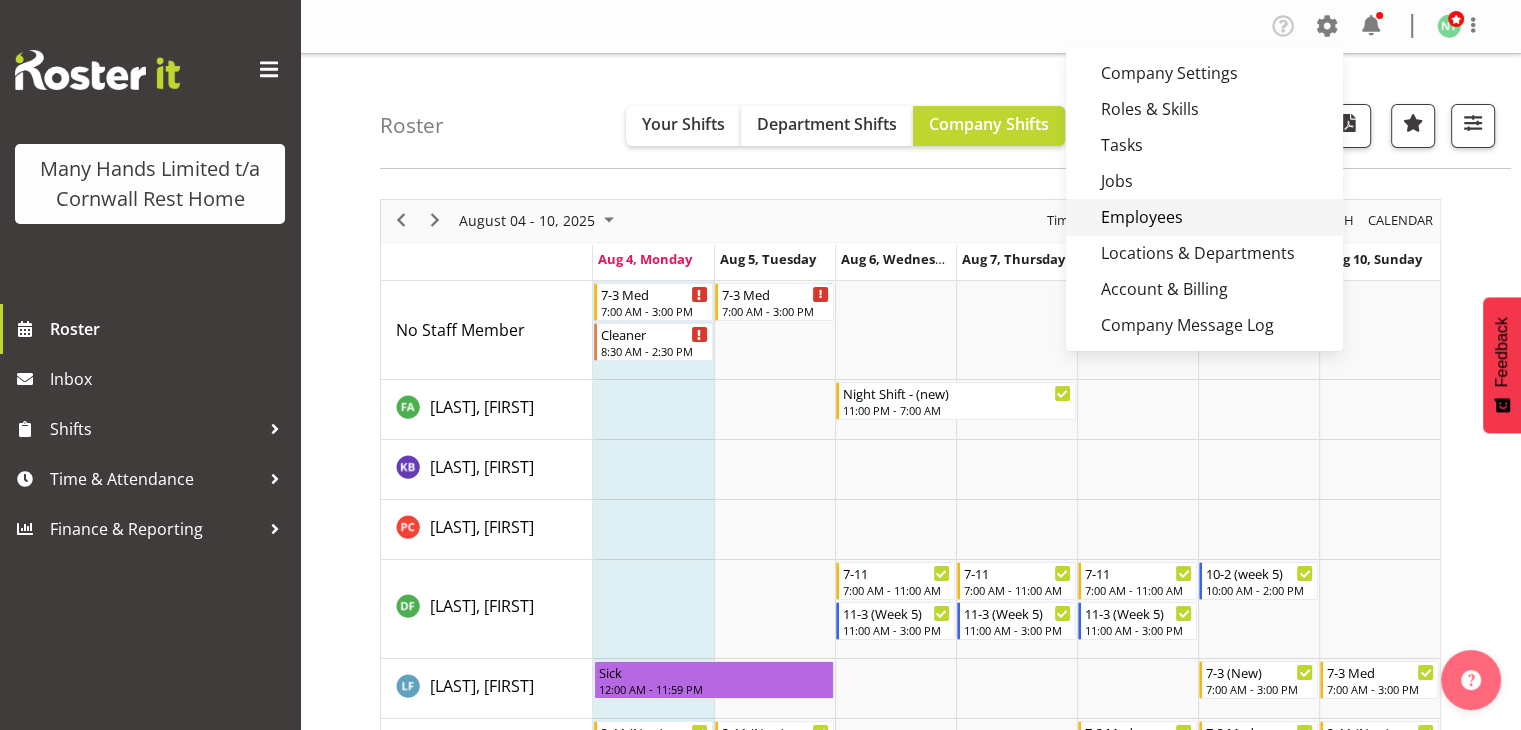 click on "Employees" at bounding box center (1204, 217) 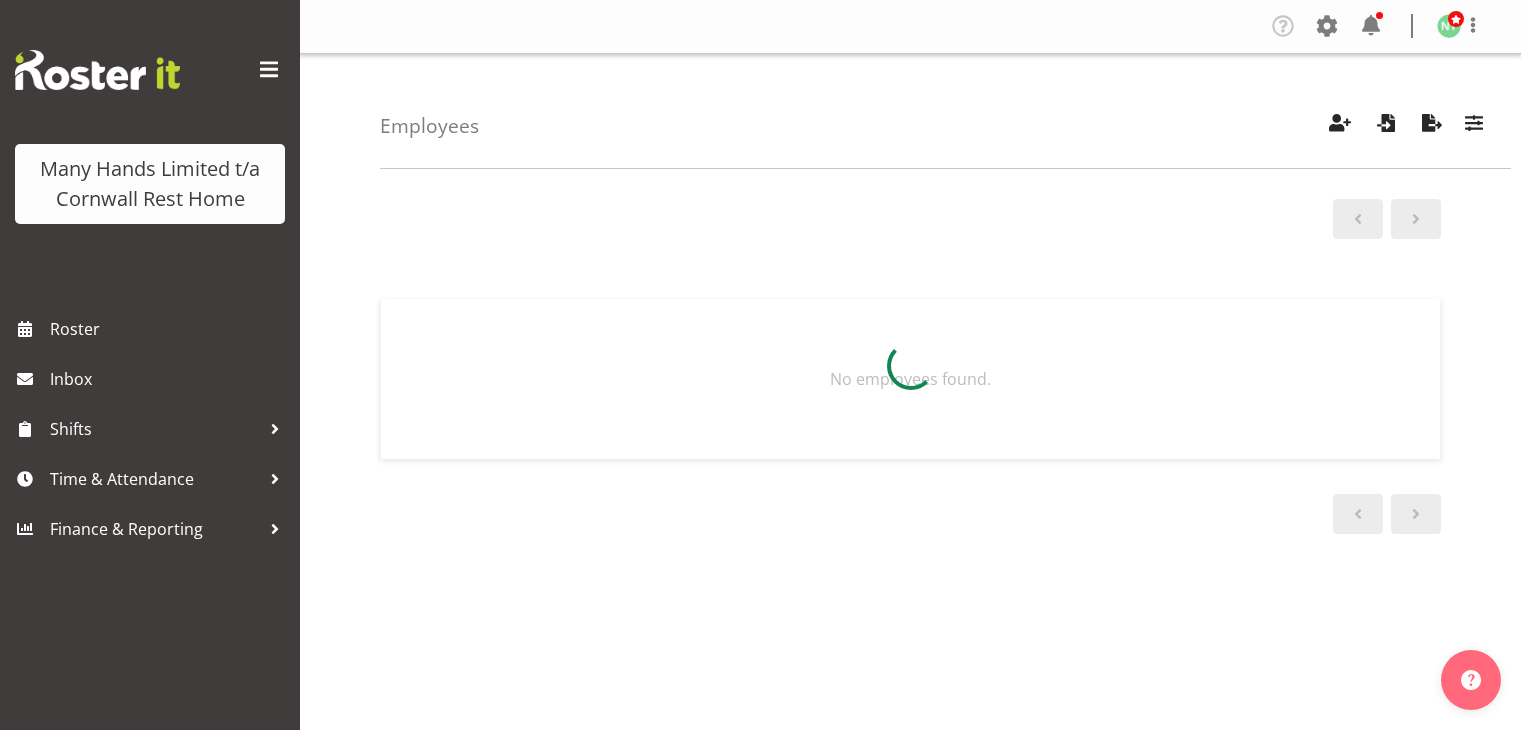 scroll, scrollTop: 0, scrollLeft: 0, axis: both 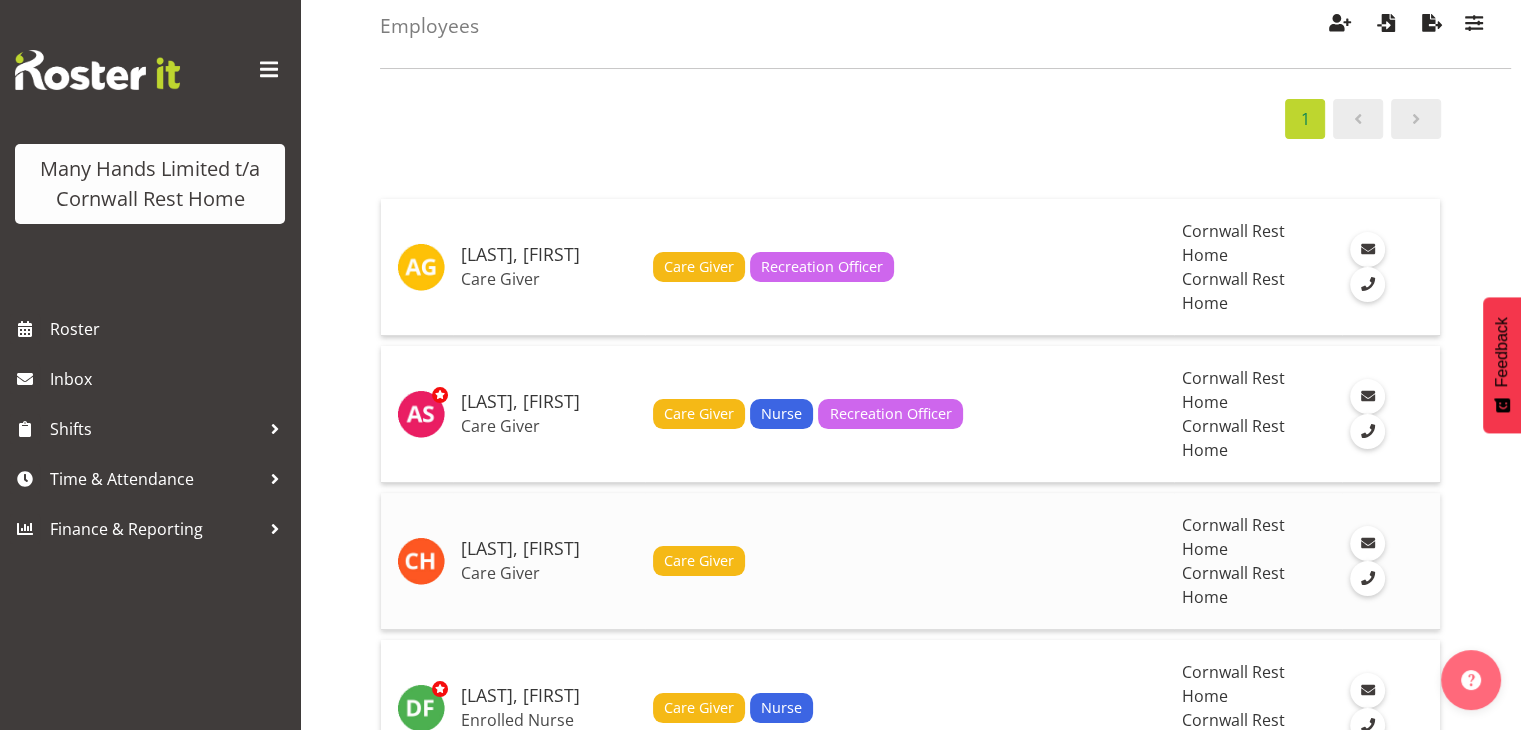 click on "Care Giver" at bounding box center (549, 573) 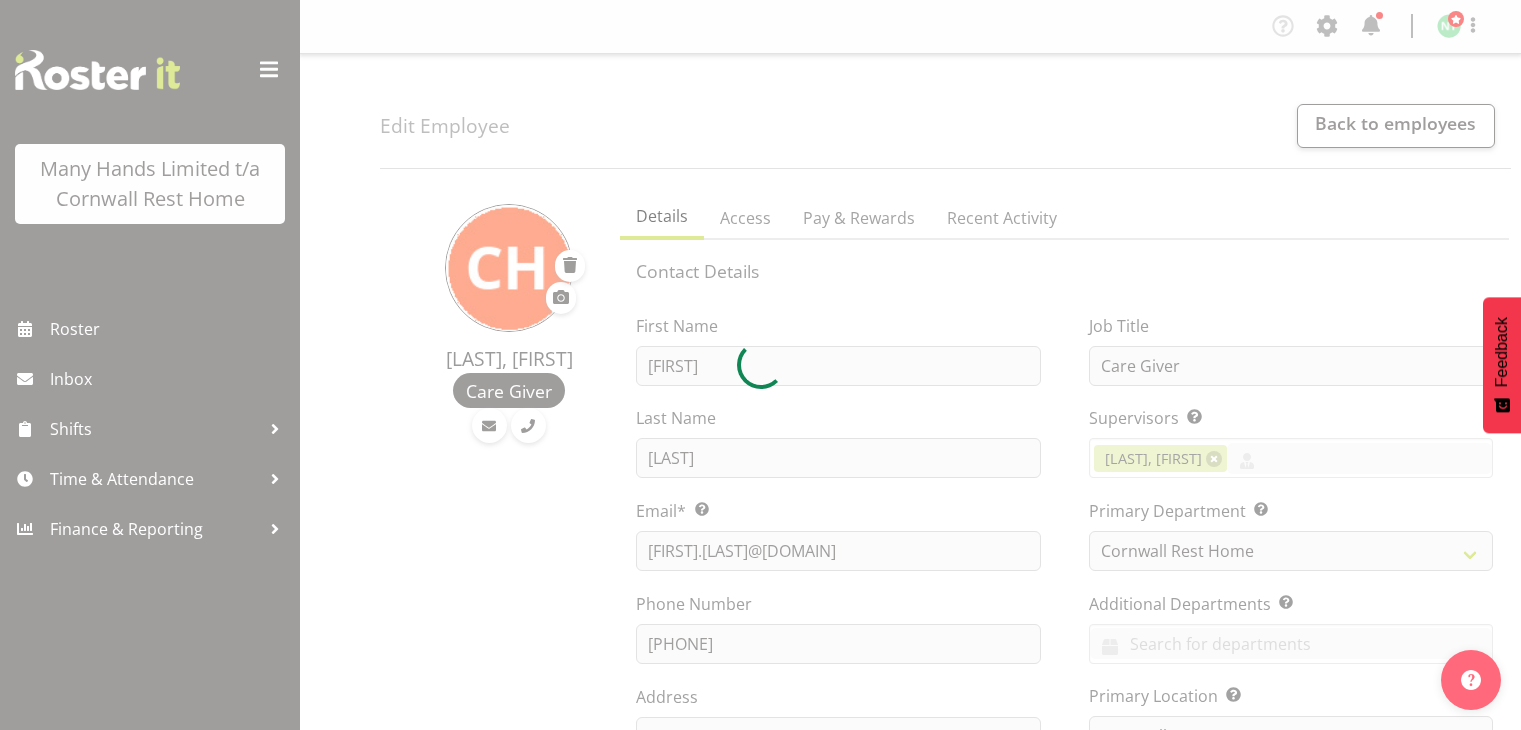 scroll, scrollTop: 0, scrollLeft: 0, axis: both 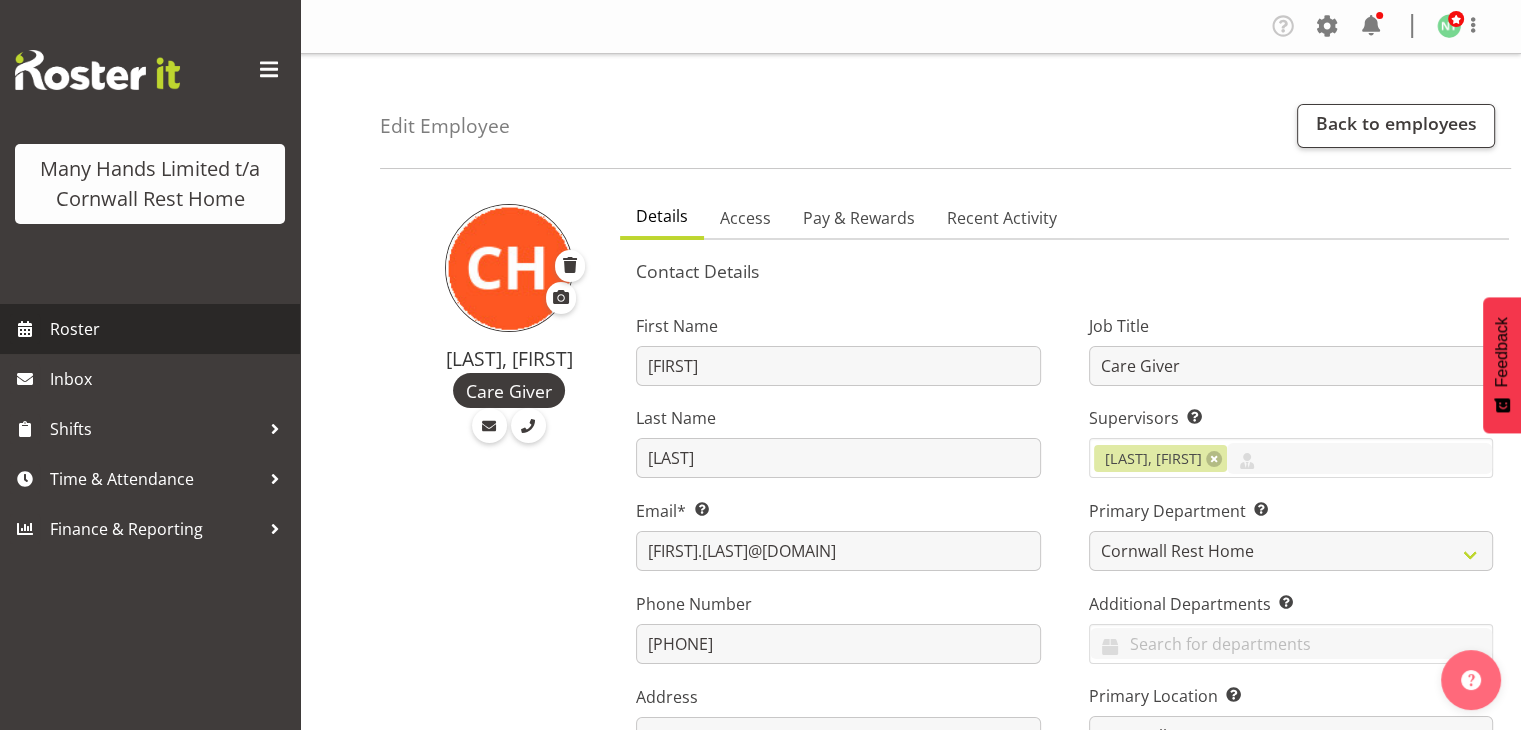 click on "Roster" at bounding box center [170, 329] 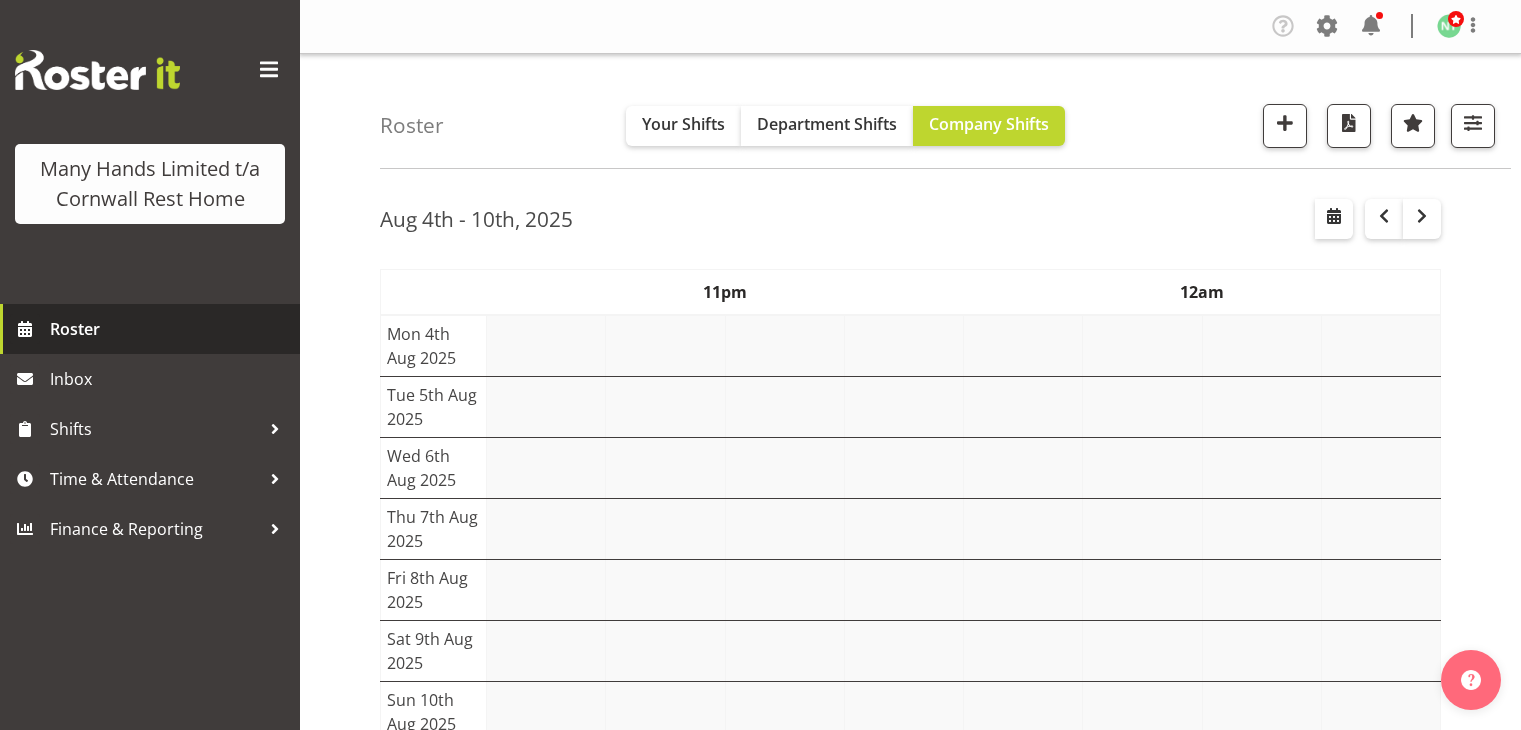 scroll, scrollTop: 0, scrollLeft: 0, axis: both 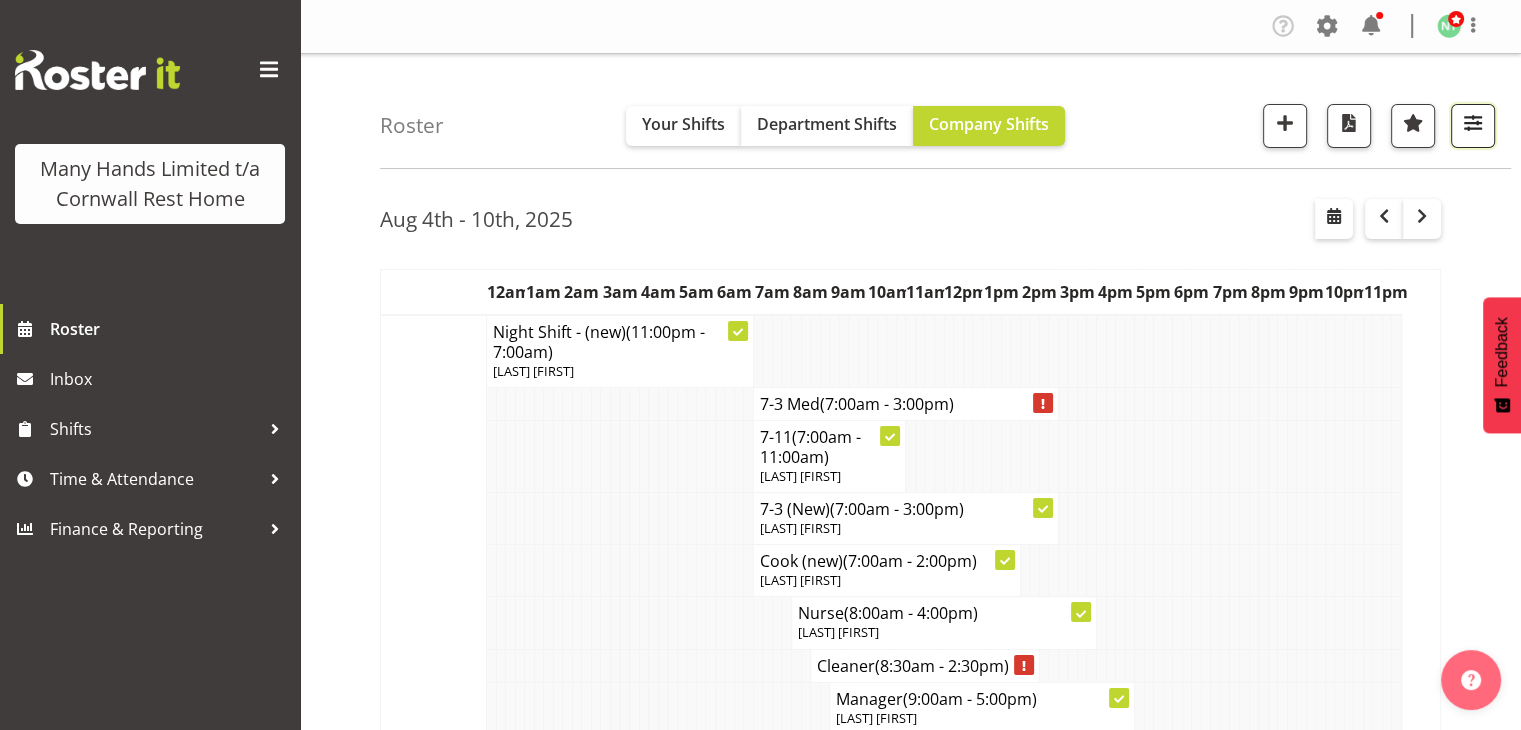 click at bounding box center (1473, 123) 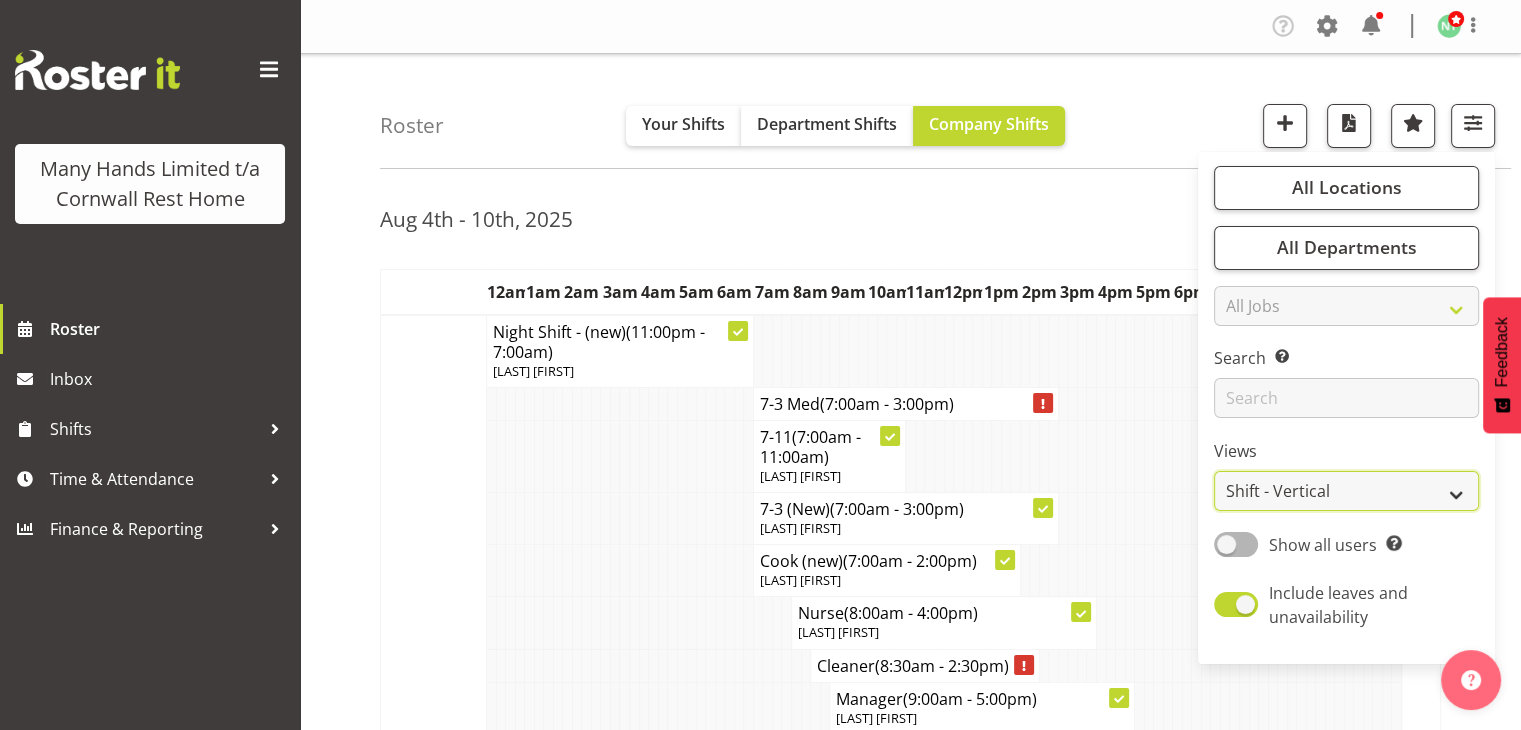 click on "Staff
Role
Shift - Horizontal
Shift - Vertical
Staff - Location" at bounding box center [1346, 491] 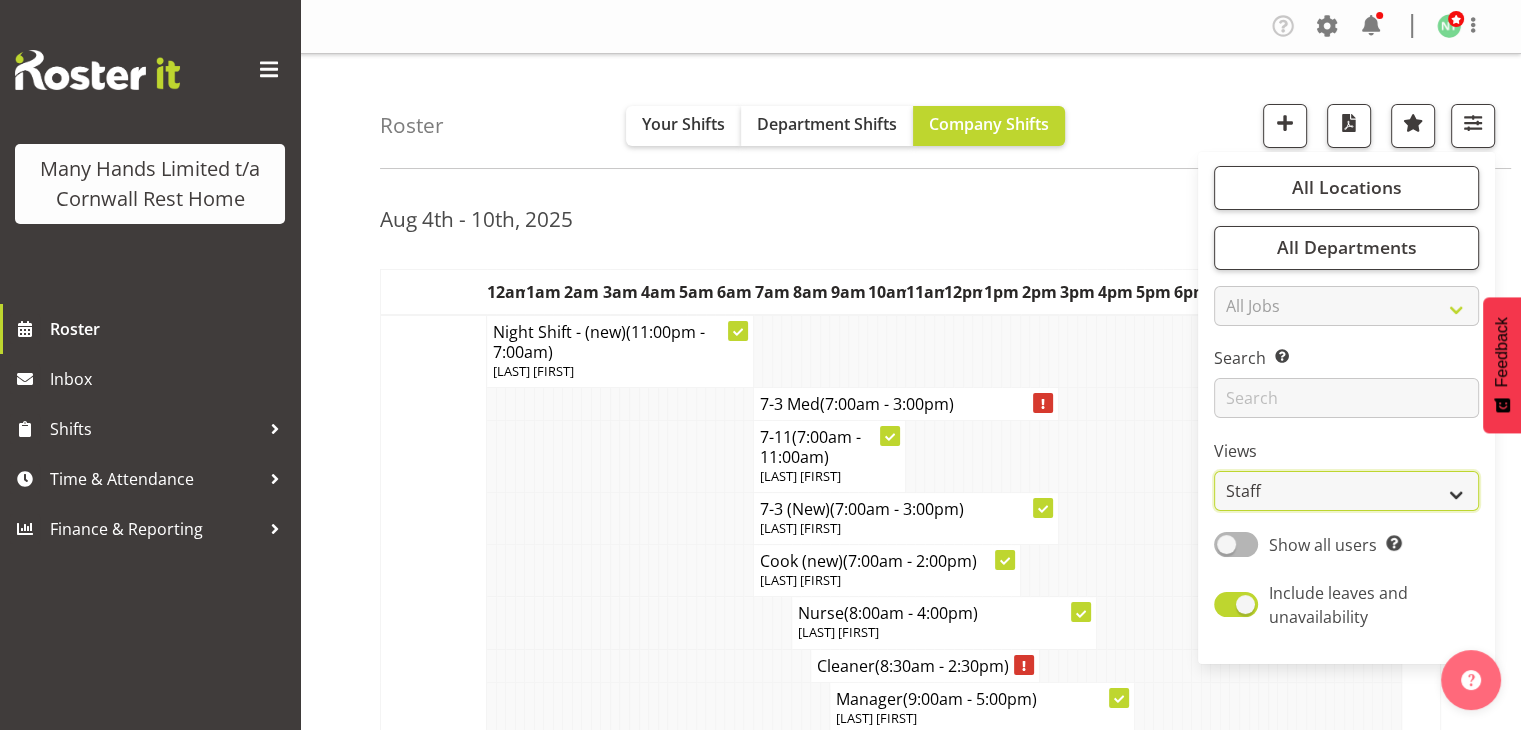 click on "Staff
Role
Shift - Horizontal
Shift - Vertical
Staff - Location" at bounding box center [1346, 491] 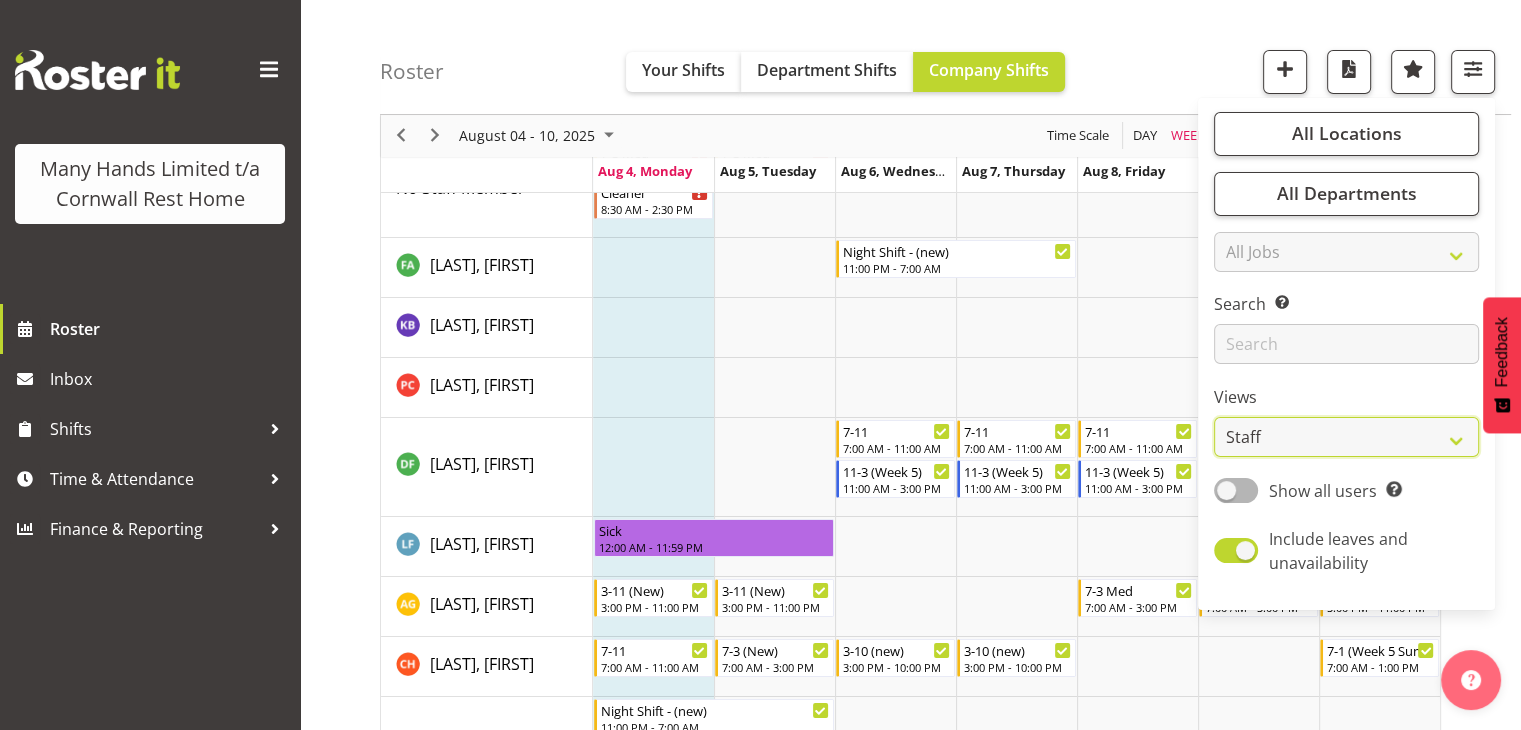 scroll, scrollTop: 197, scrollLeft: 0, axis: vertical 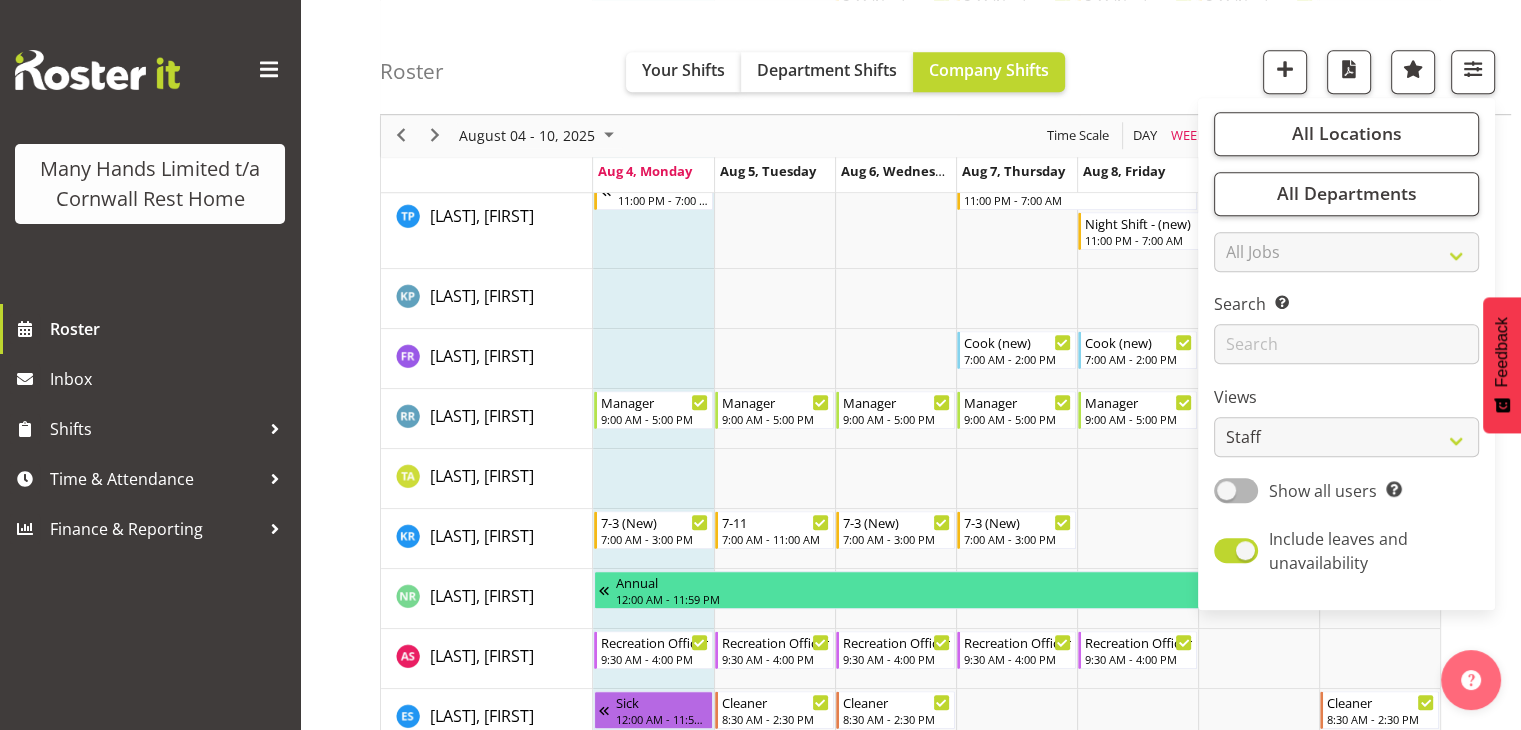 click on "Roster   Your Shifts
Department Shifts
Company Shifts
All Locations
Clear
Cornwall Rest Home
Select All
Deselect All
All Departments
Clear
Cornwall Rest Home
Select All
Deselect All
All Jobs  All Jobs     Search for a particular employee" at bounding box center (945, 57) 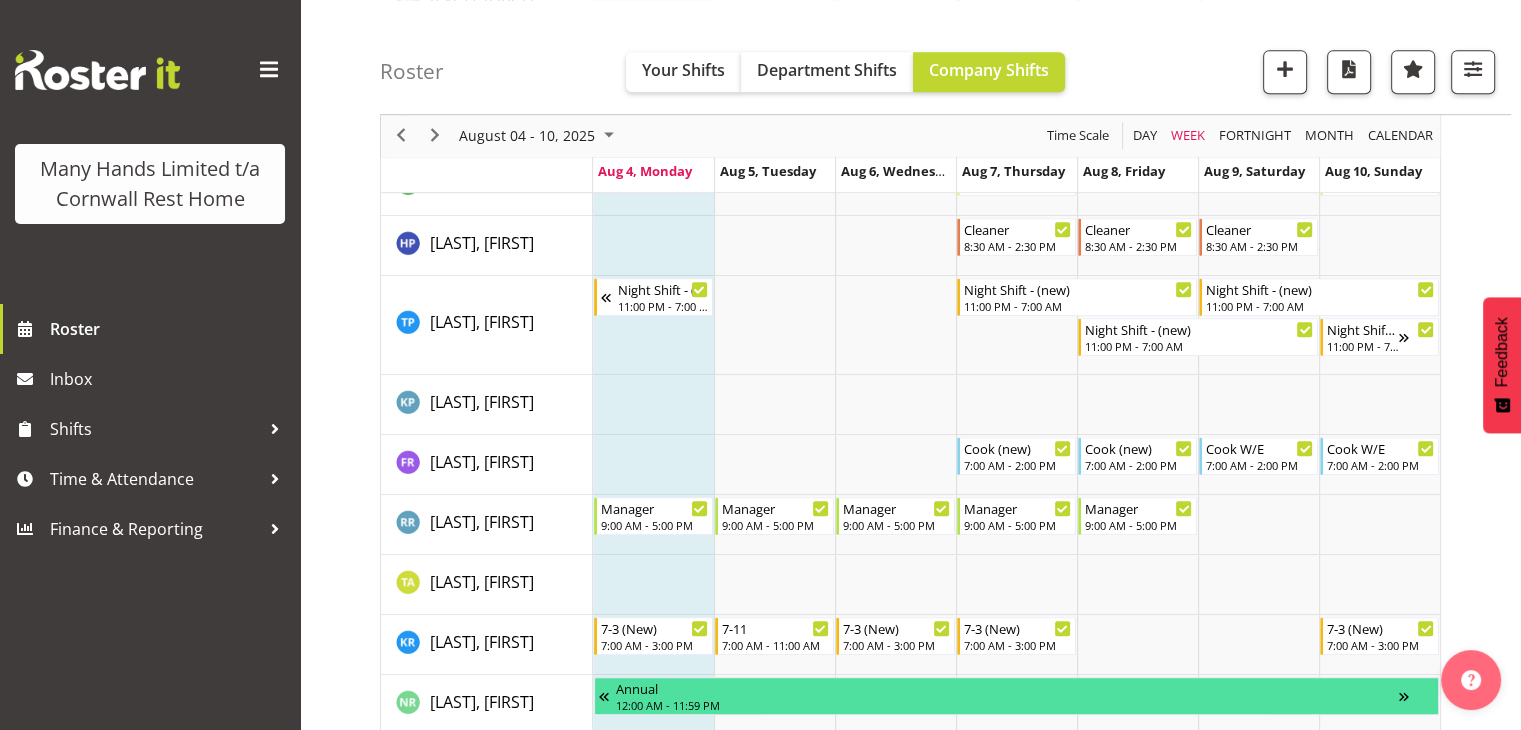 scroll, scrollTop: 1130, scrollLeft: 0, axis: vertical 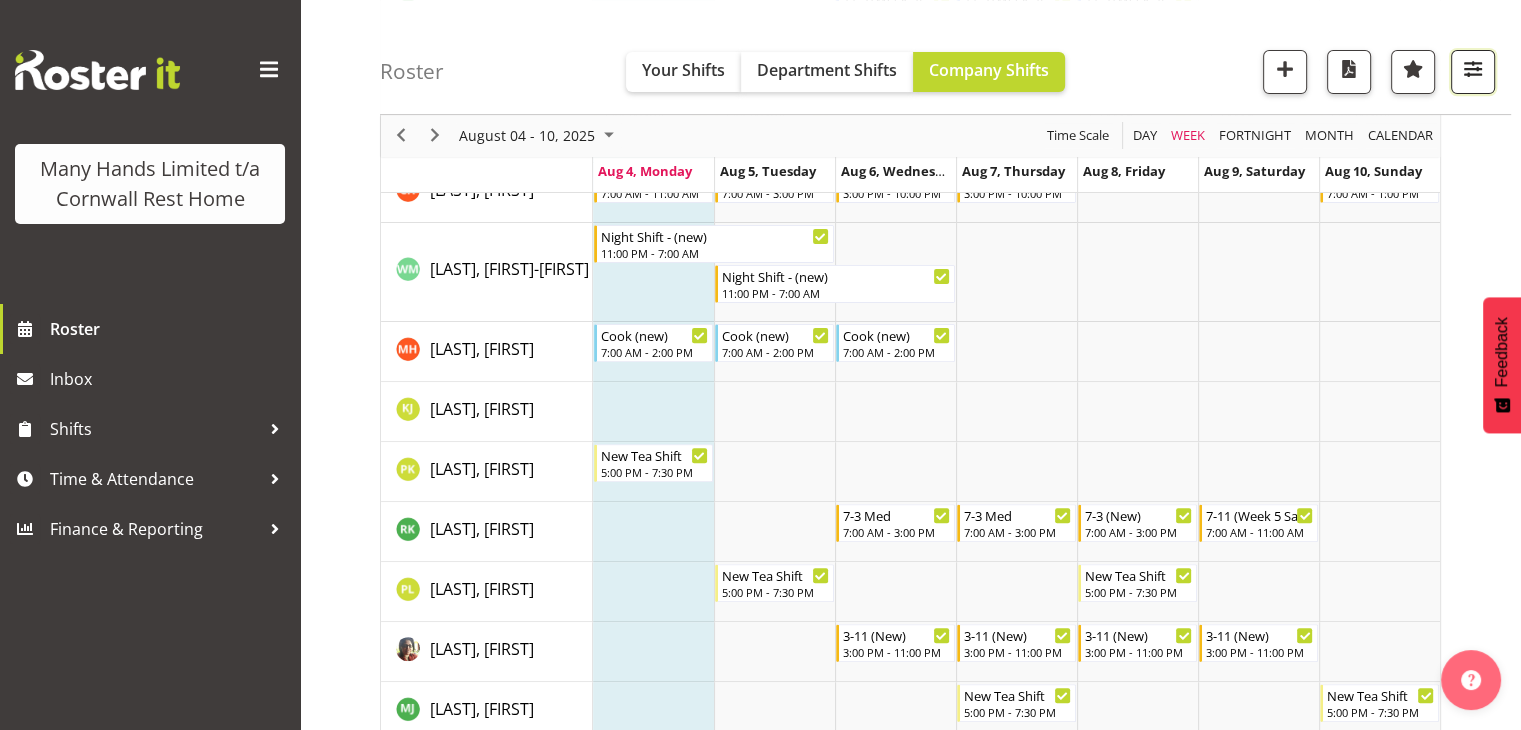 click at bounding box center (1473, 72) 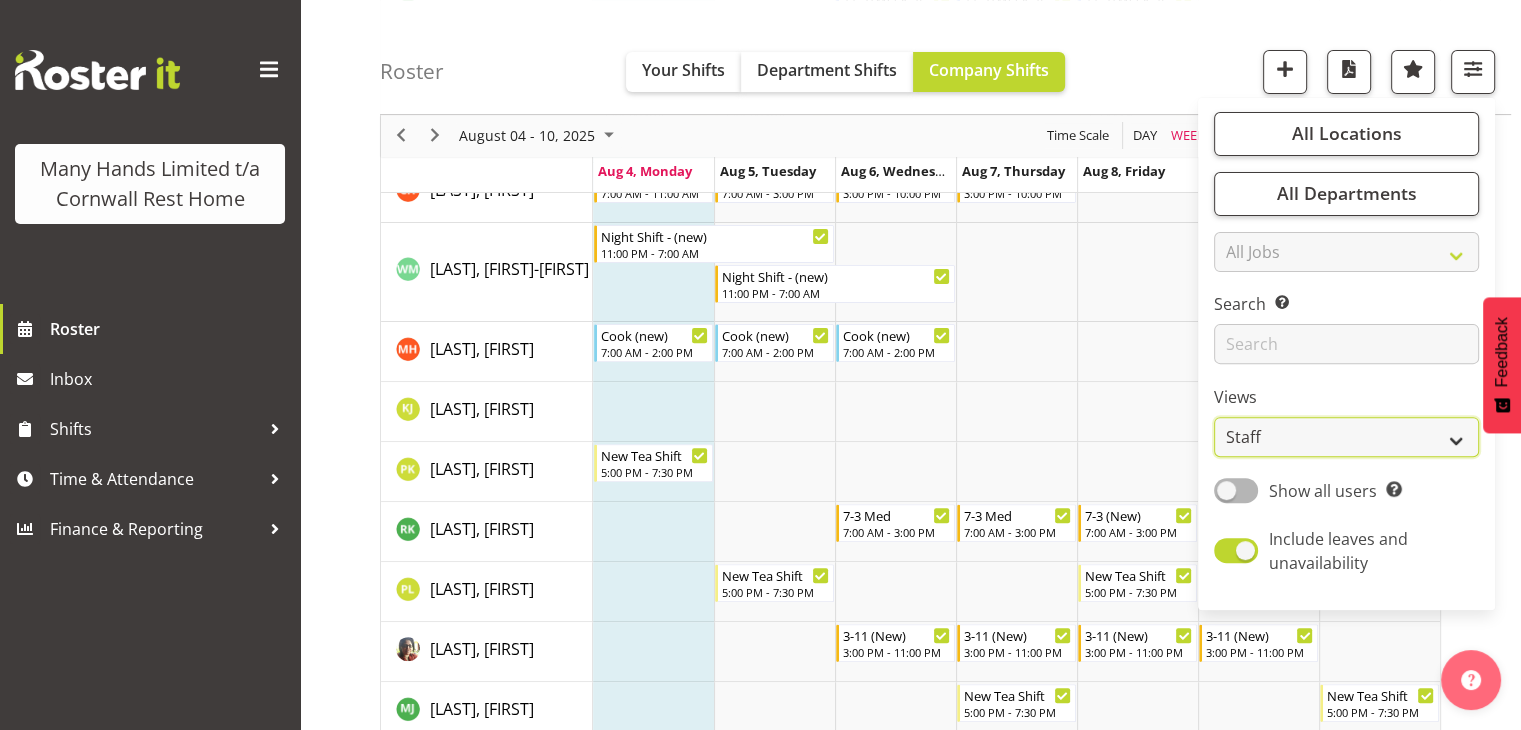 click on "Staff
Role
Shift - Horizontal
Shift - Vertical
Staff - Location" at bounding box center (1346, 438) 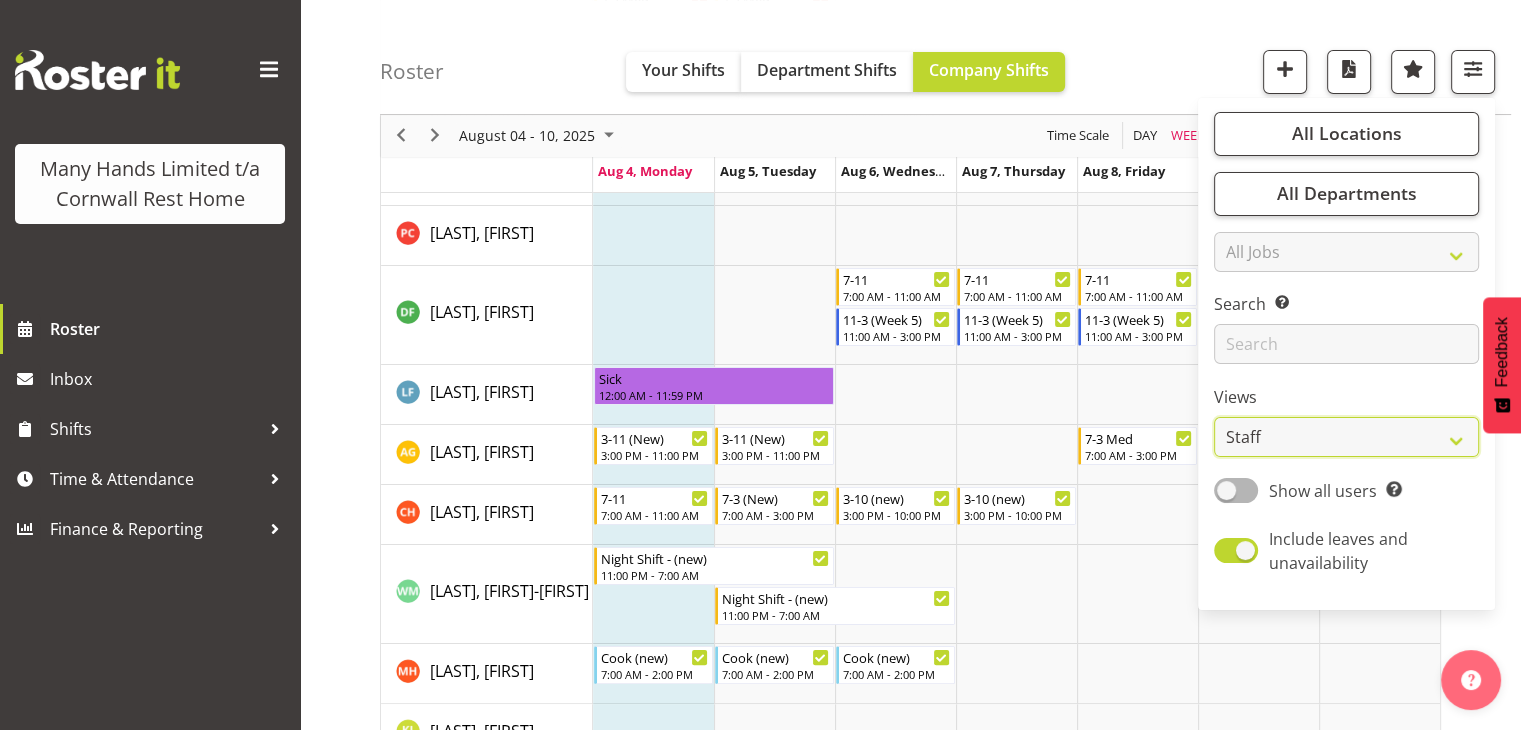 scroll, scrollTop: 0, scrollLeft: 0, axis: both 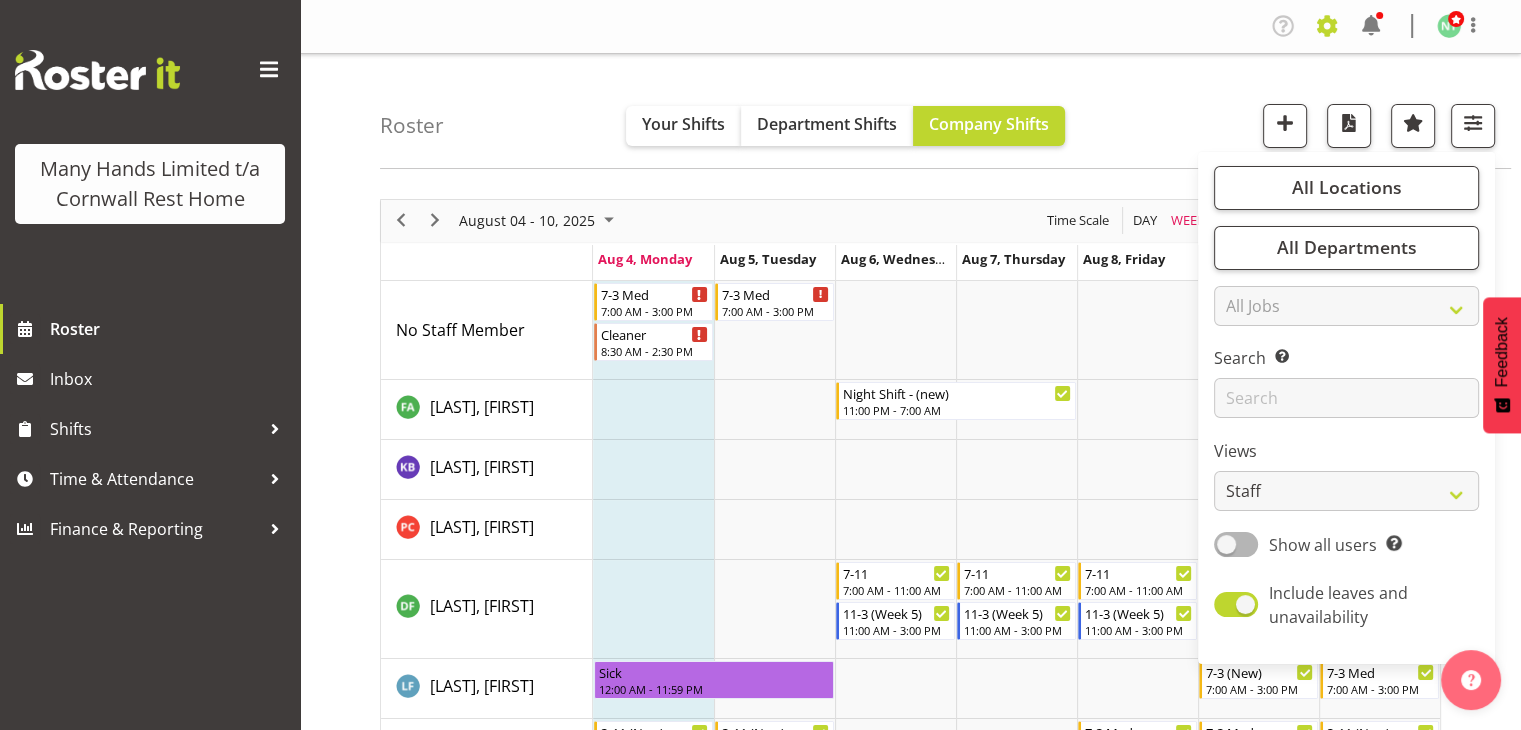 click at bounding box center [1327, 26] 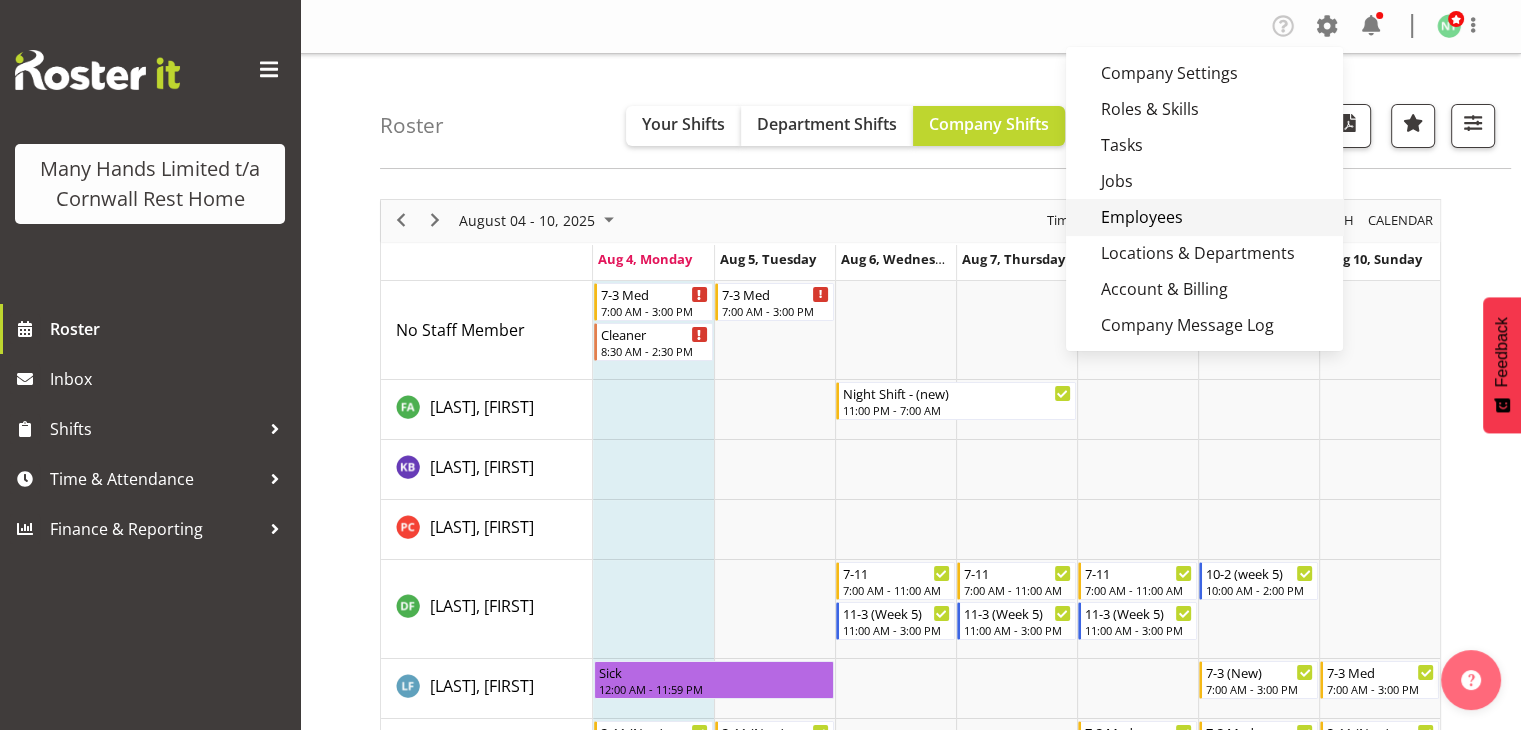 click on "Employees" at bounding box center (1204, 217) 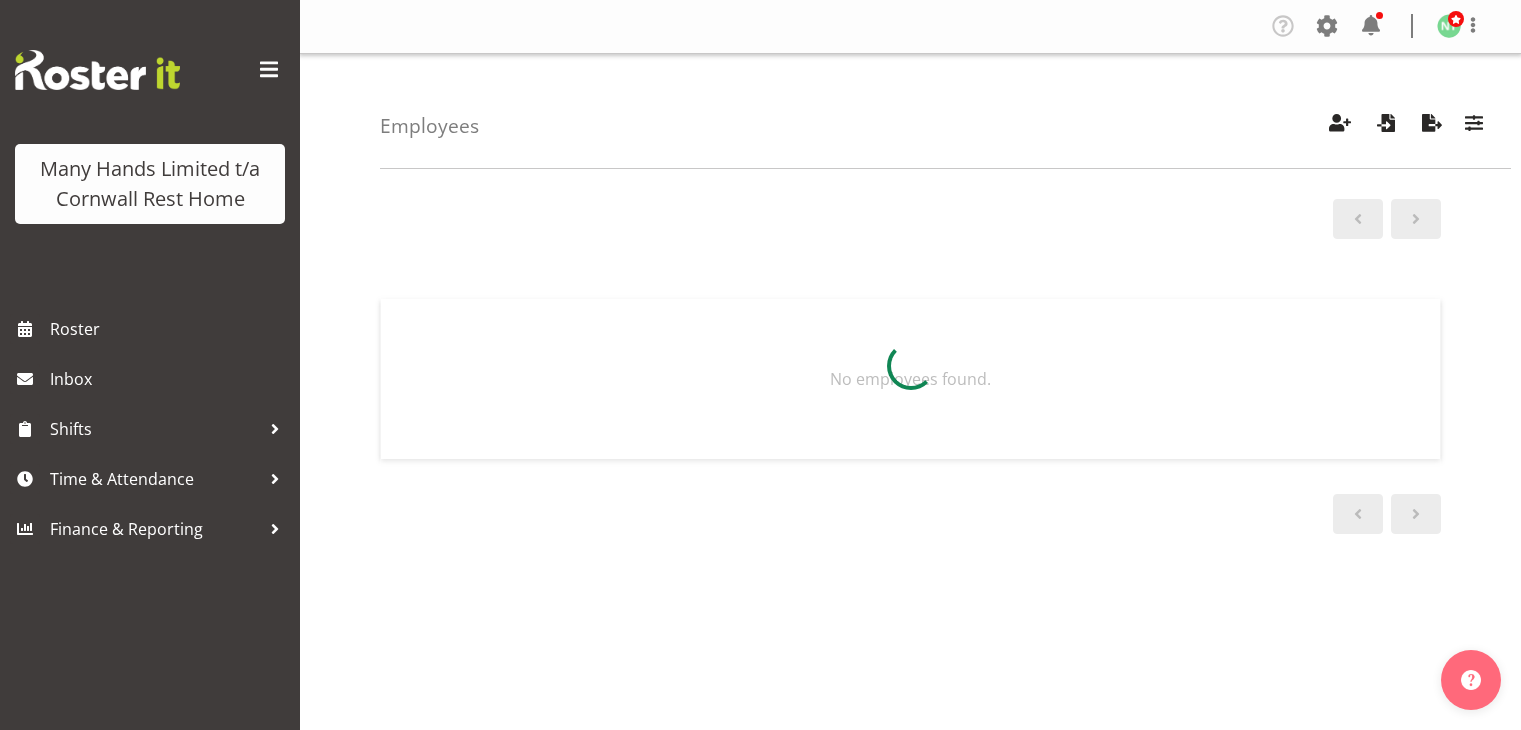 scroll, scrollTop: 0, scrollLeft: 0, axis: both 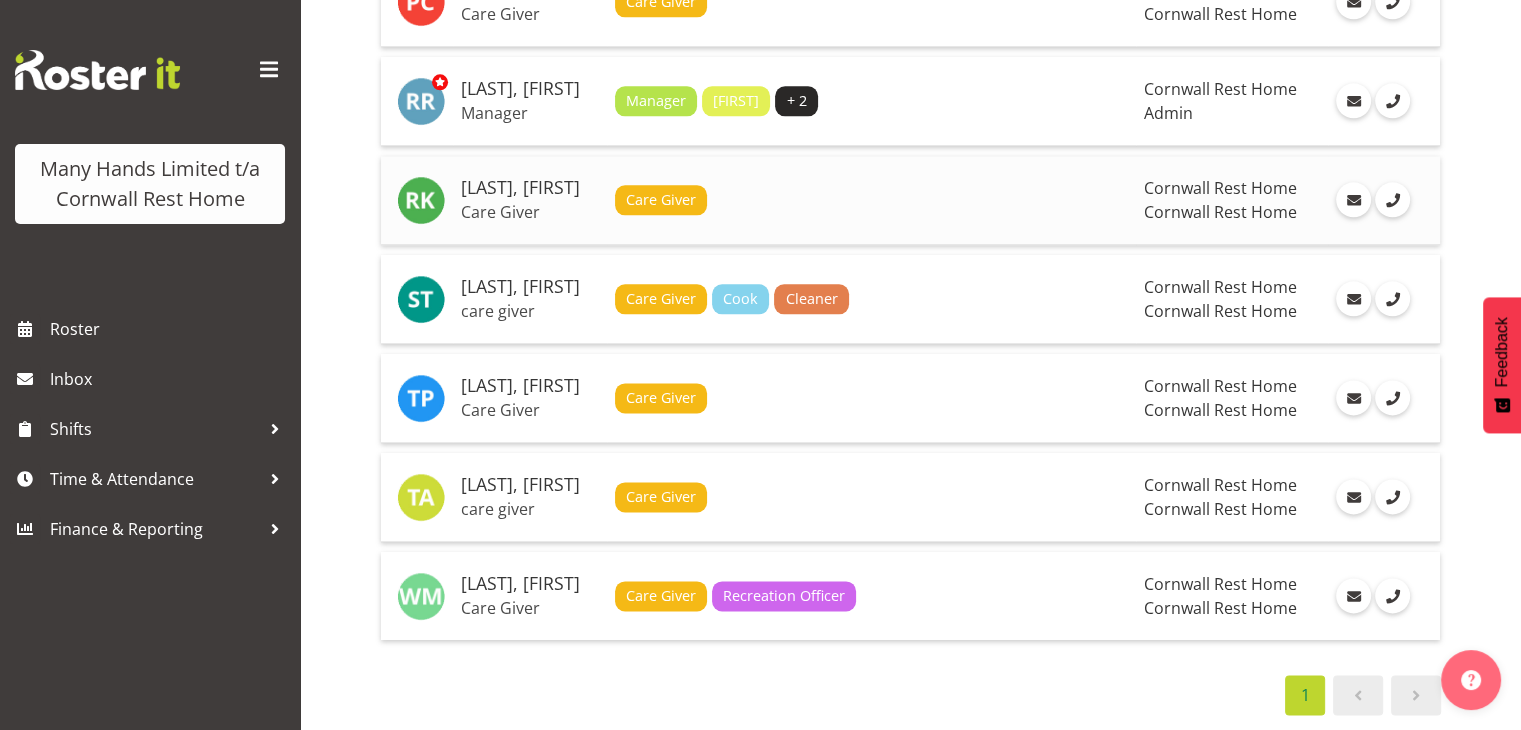 click on "[LAST], [FIRST]" at bounding box center [530, 188] 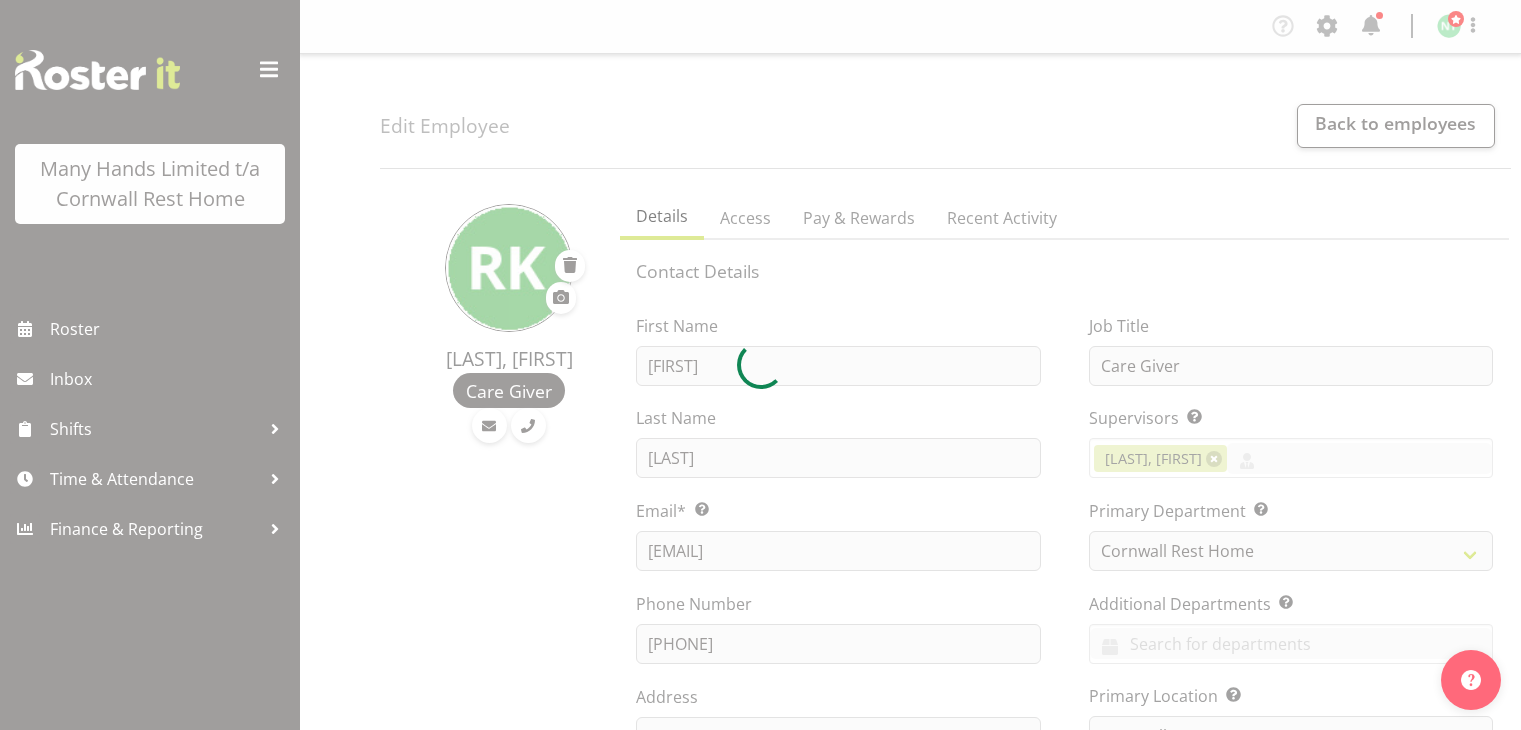 scroll, scrollTop: 0, scrollLeft: 0, axis: both 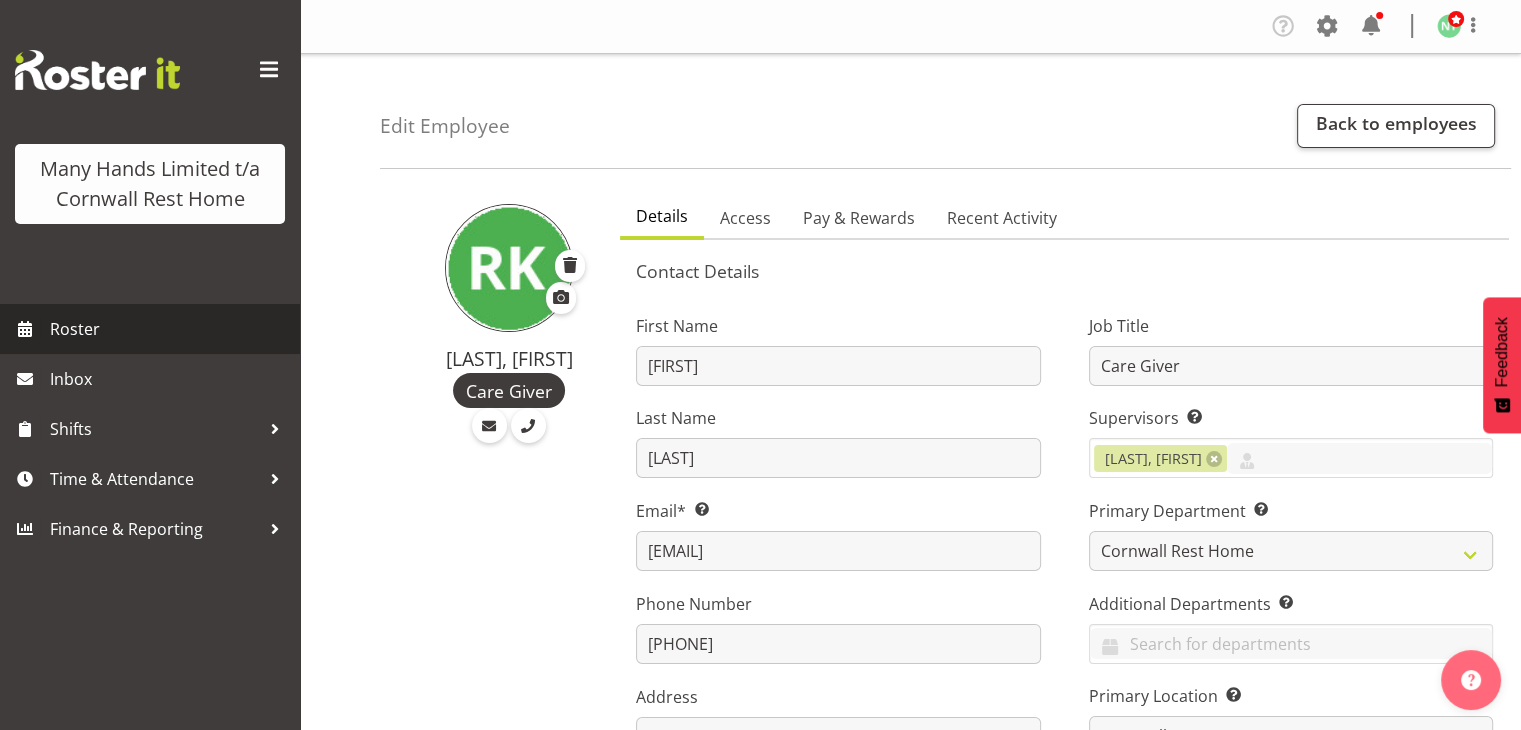 click on "Roster" at bounding box center (170, 329) 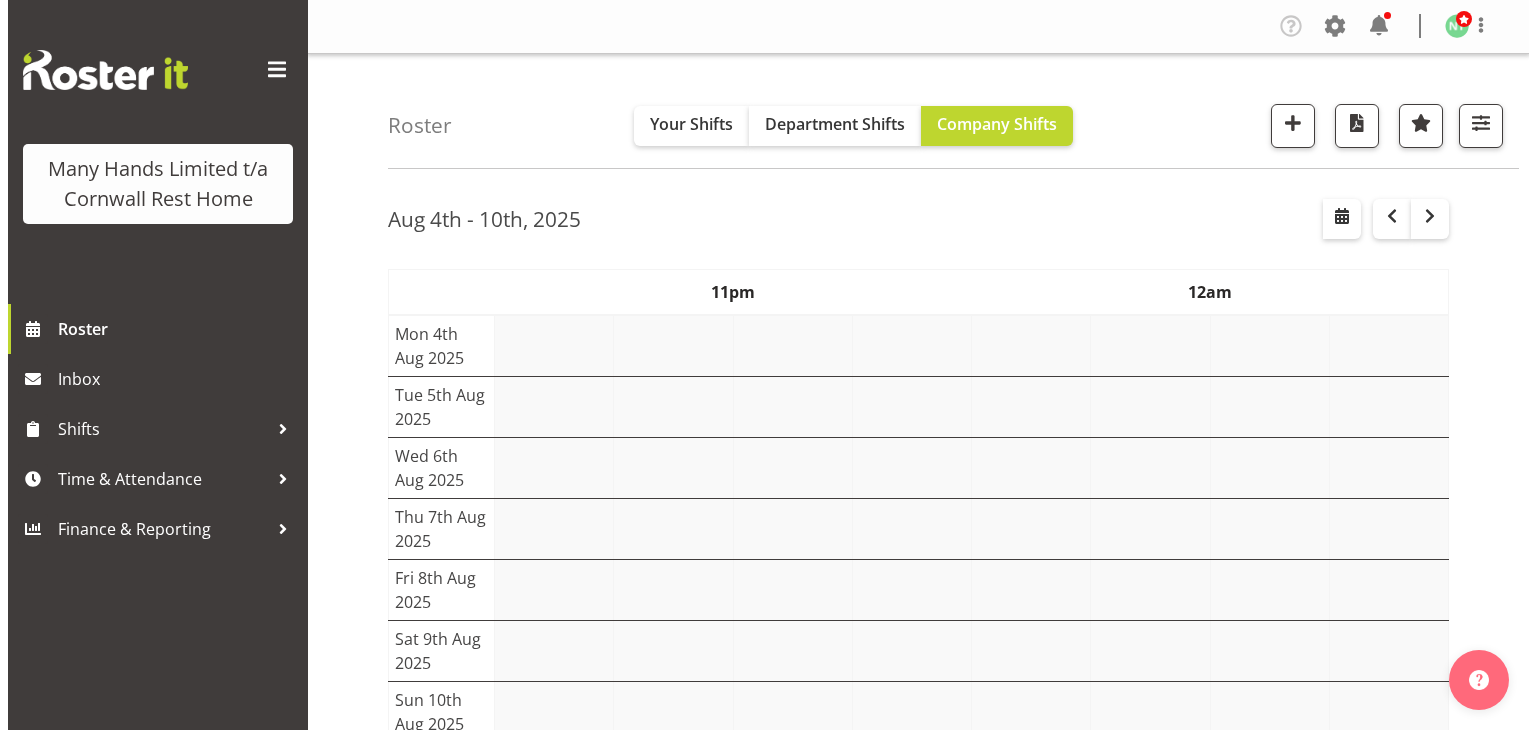 scroll, scrollTop: 0, scrollLeft: 0, axis: both 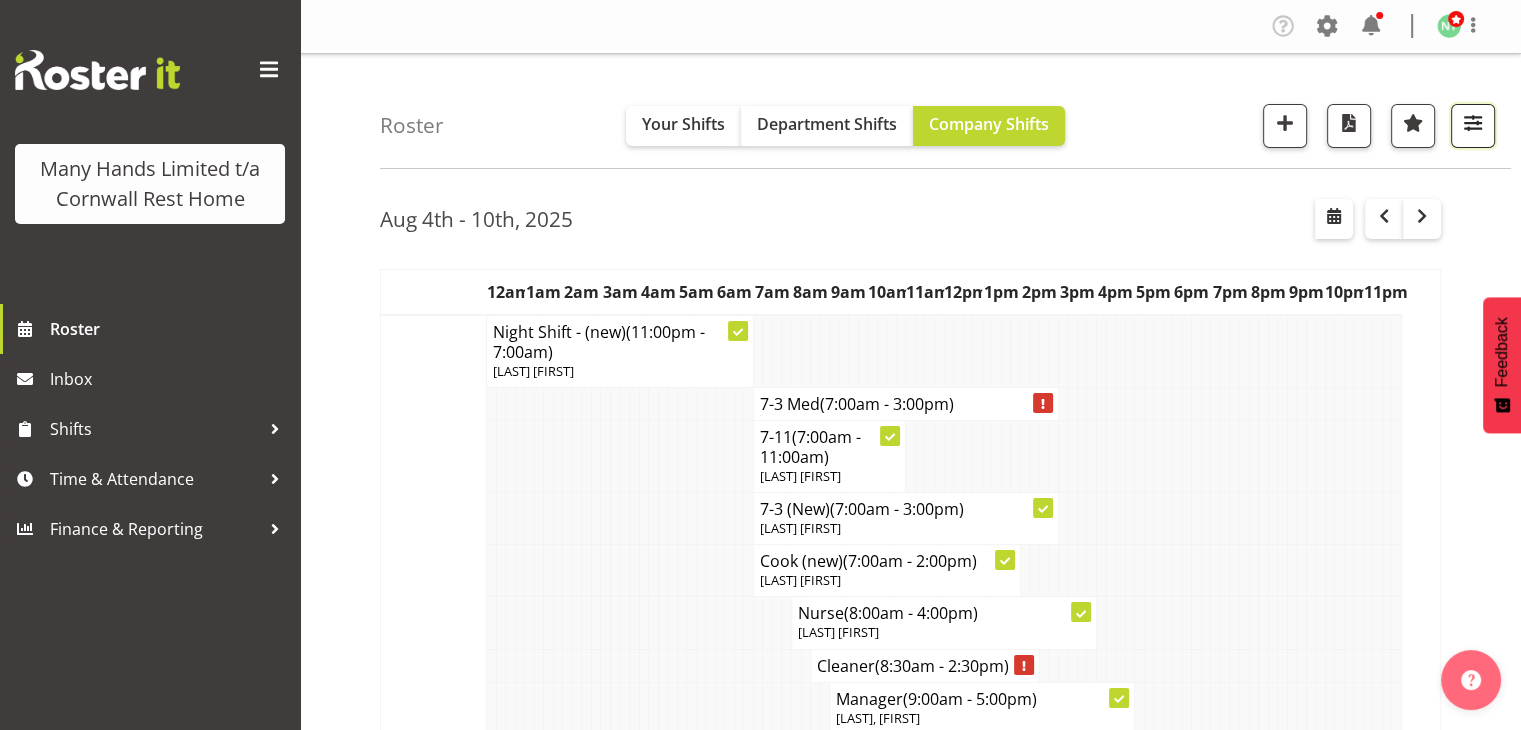 click at bounding box center (1473, 126) 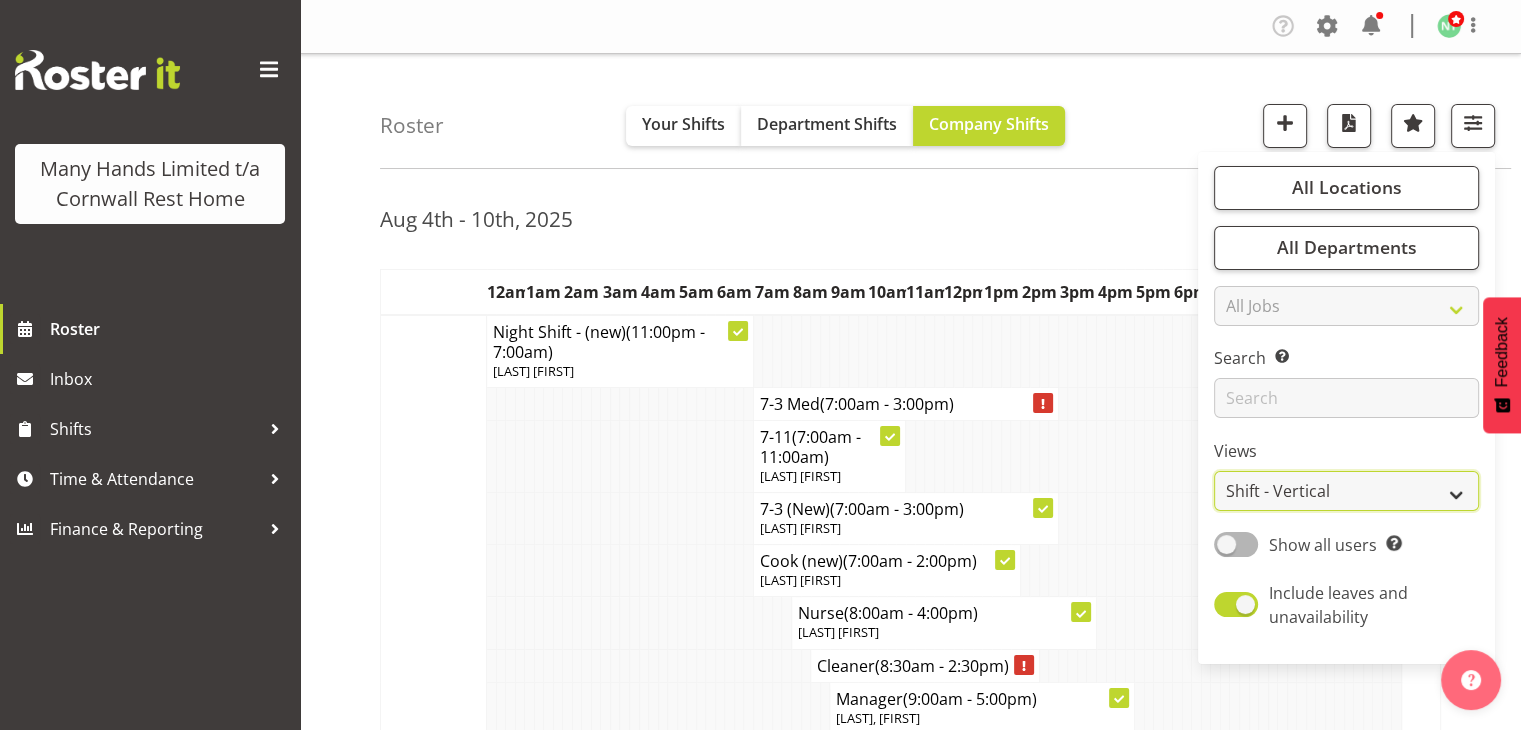click on "Staff
Role
Shift - Horizontal
Shift - Vertical
Staff - Location" at bounding box center (1346, 491) 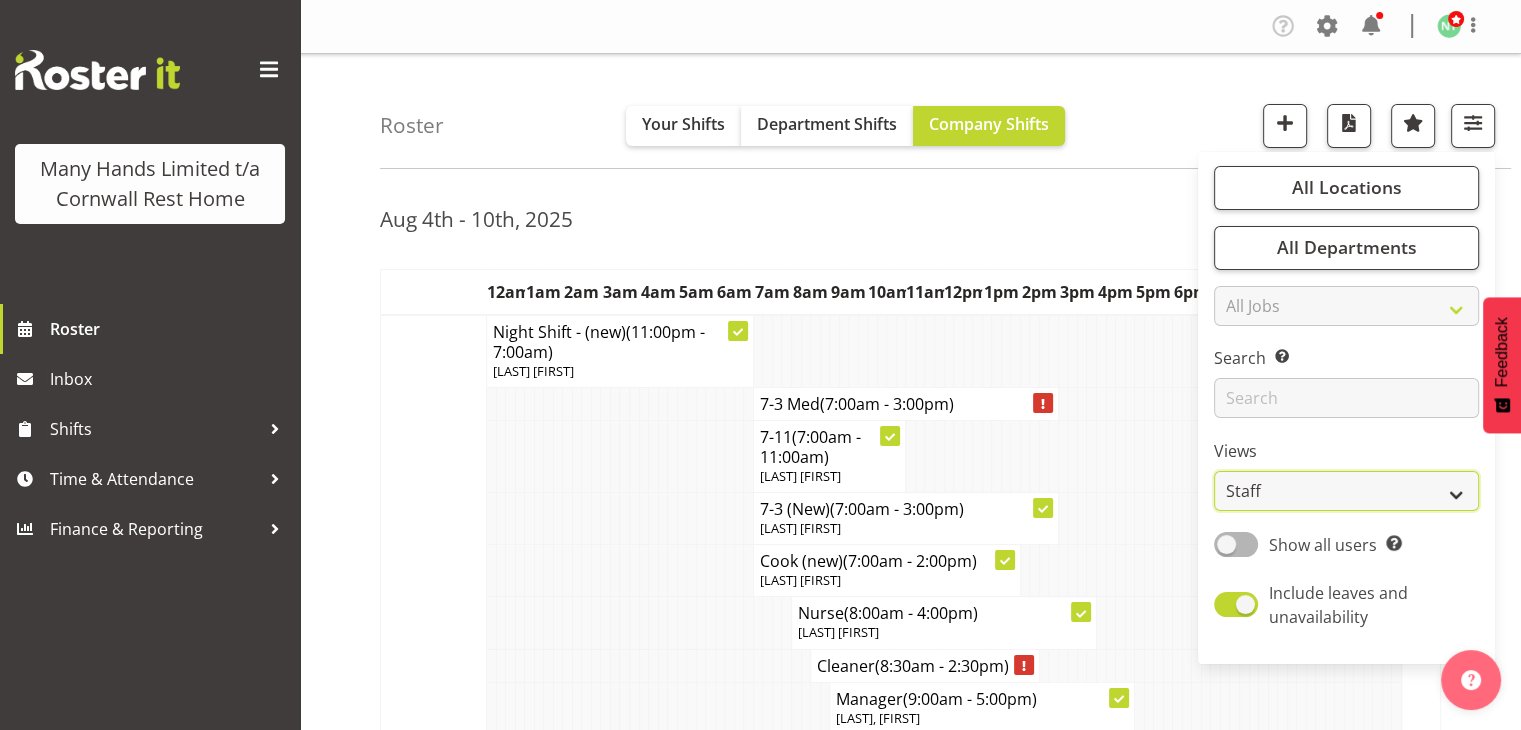 click on "Staff
Role
Shift - Horizontal
Shift - Vertical
Staff - Location" at bounding box center [1346, 491] 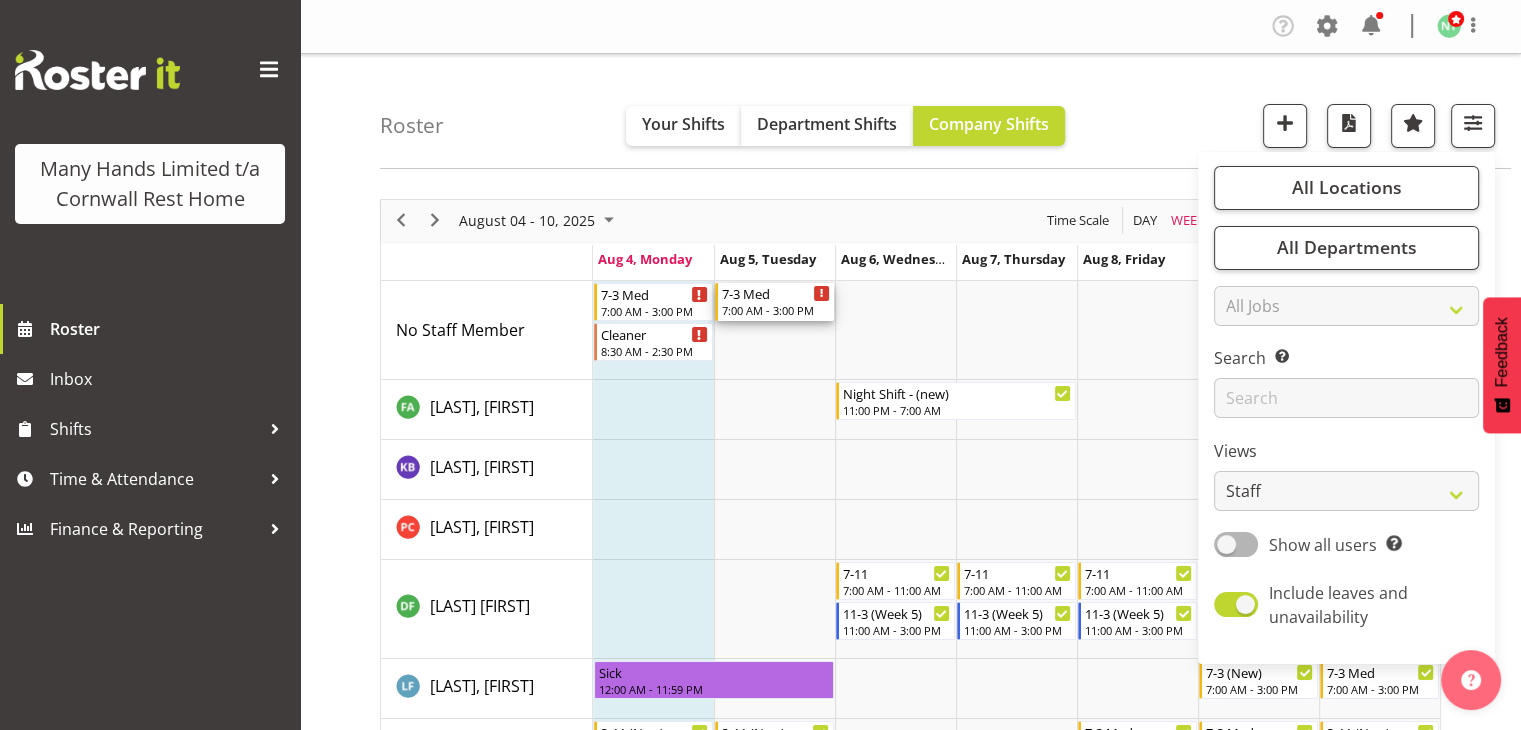 click on "7:00 AM - 3:00 PM" at bounding box center [776, 310] 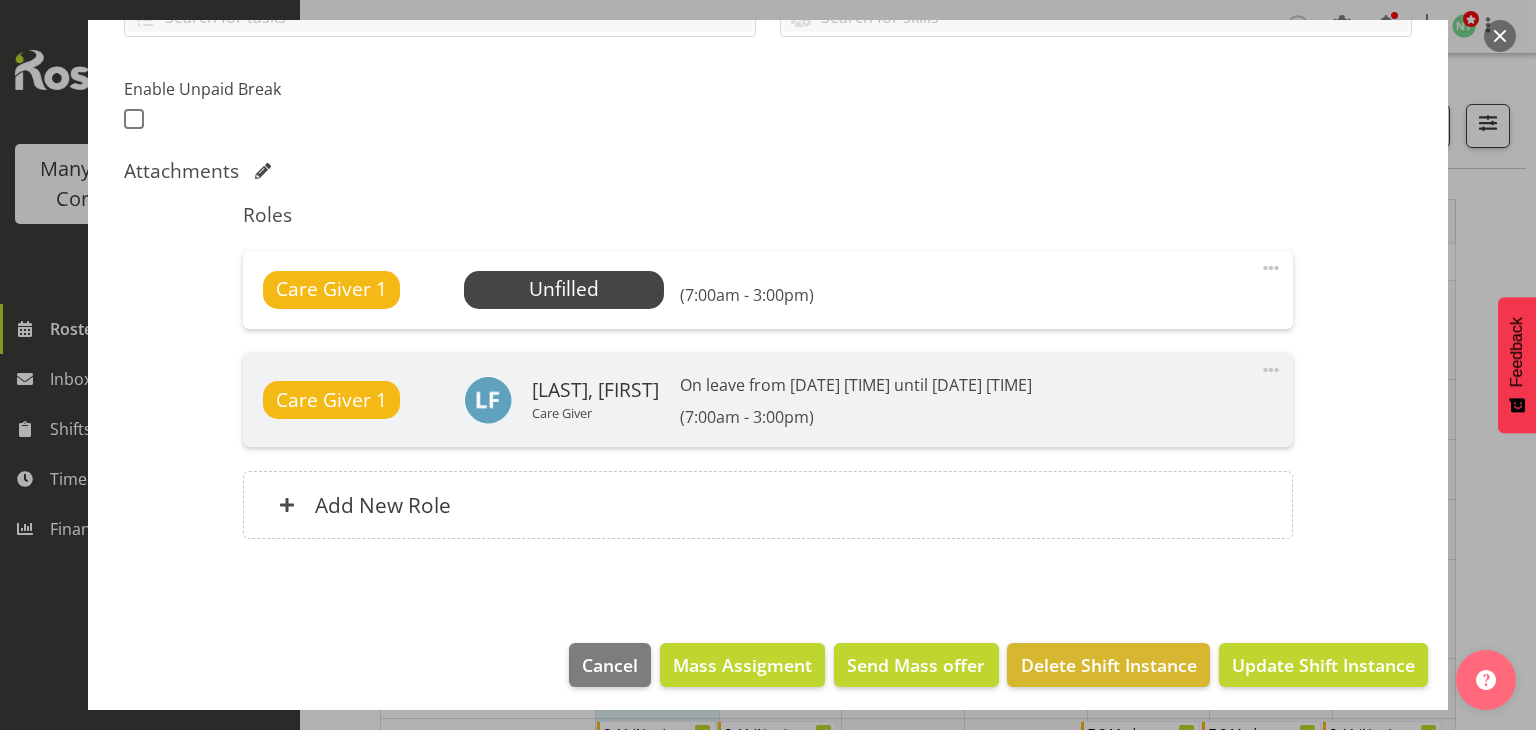 scroll, scrollTop: 504, scrollLeft: 0, axis: vertical 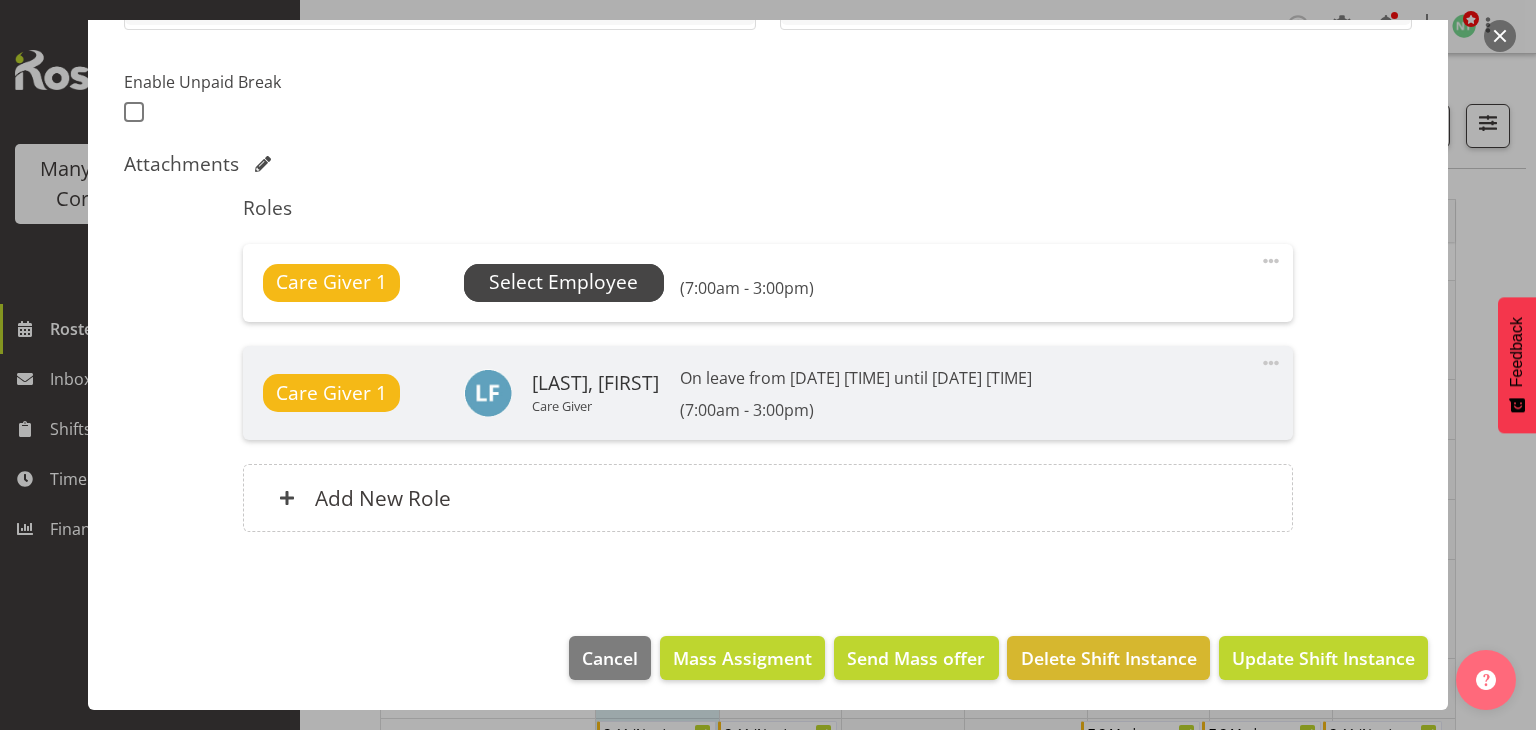 click on "Select Employee" at bounding box center [563, 282] 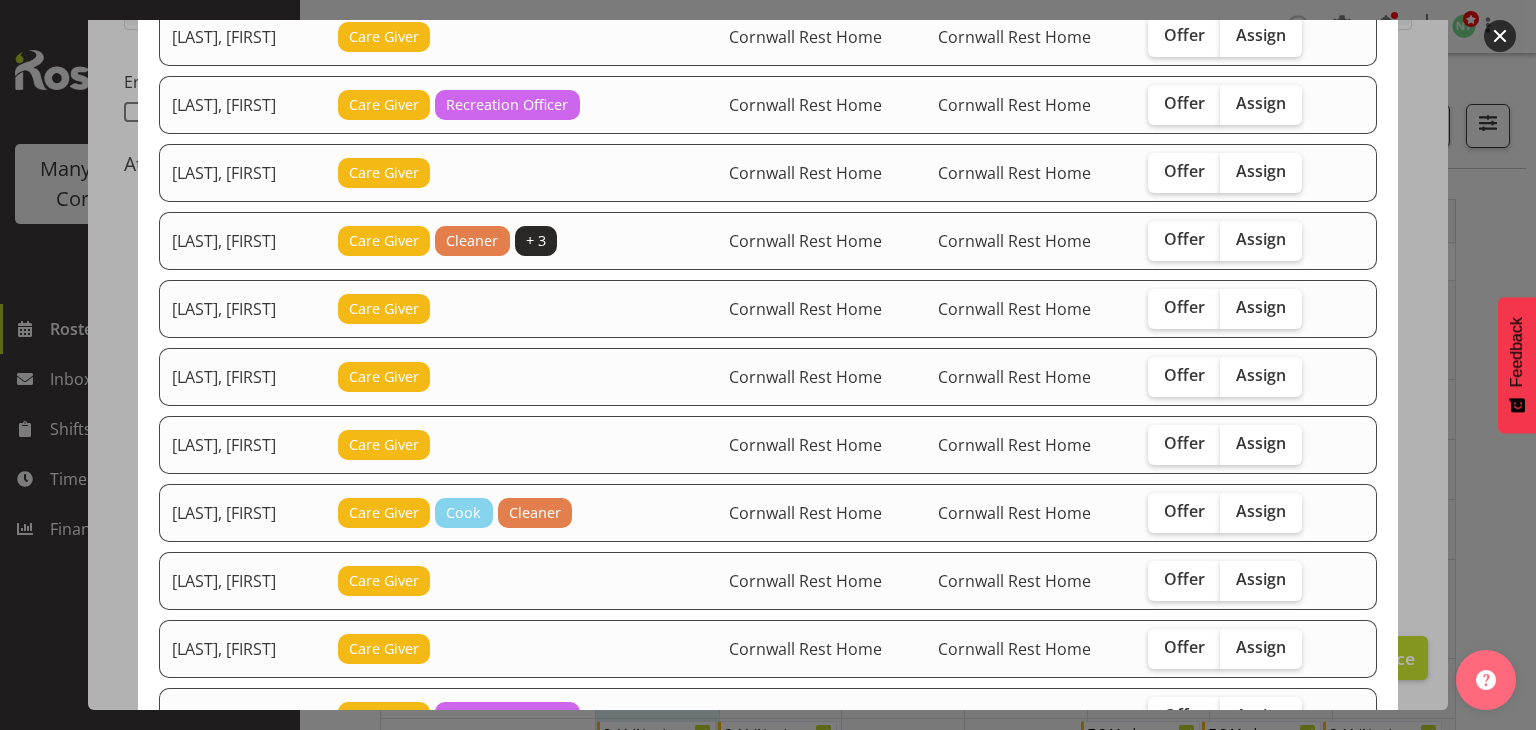 scroll, scrollTop: 361, scrollLeft: 0, axis: vertical 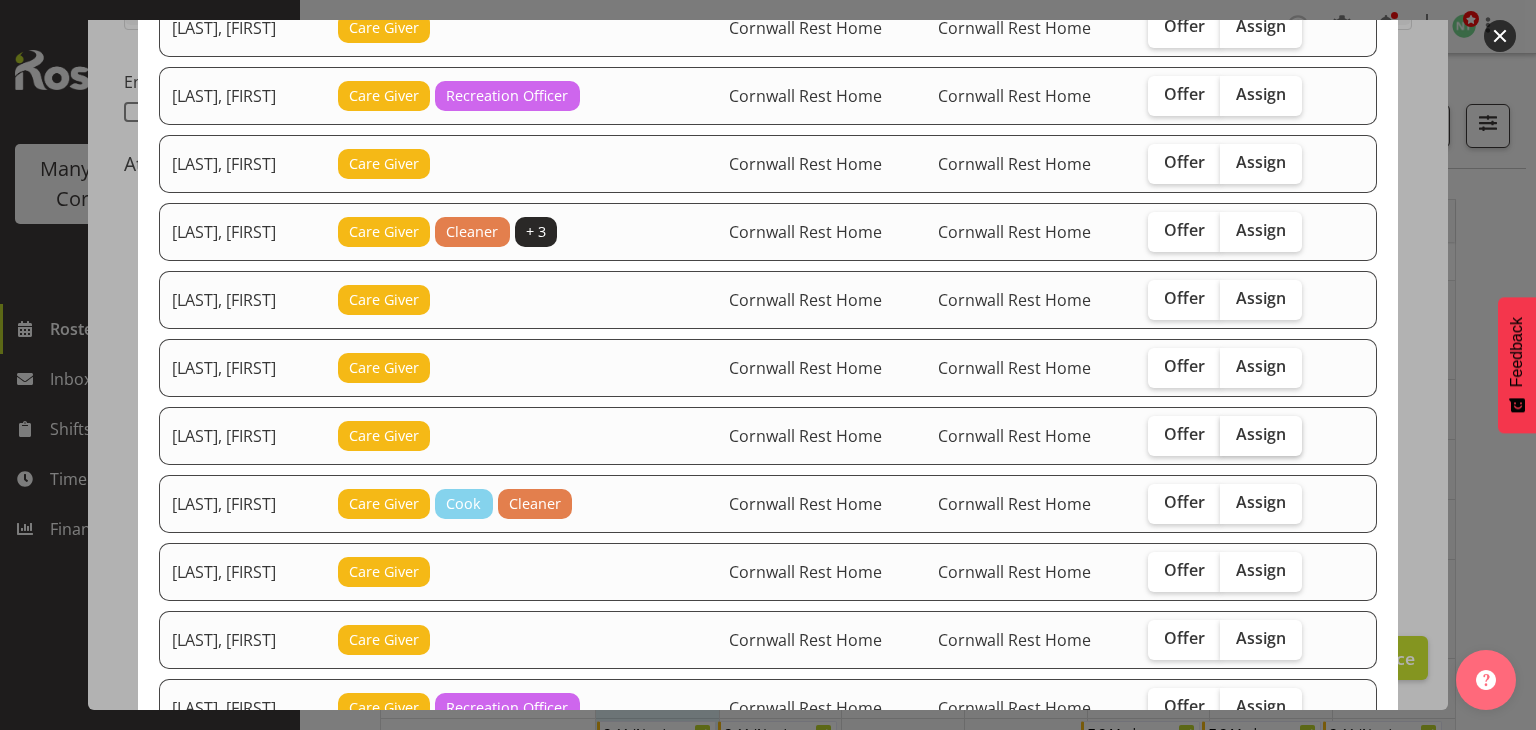 click on "Assign" at bounding box center (1261, 434) 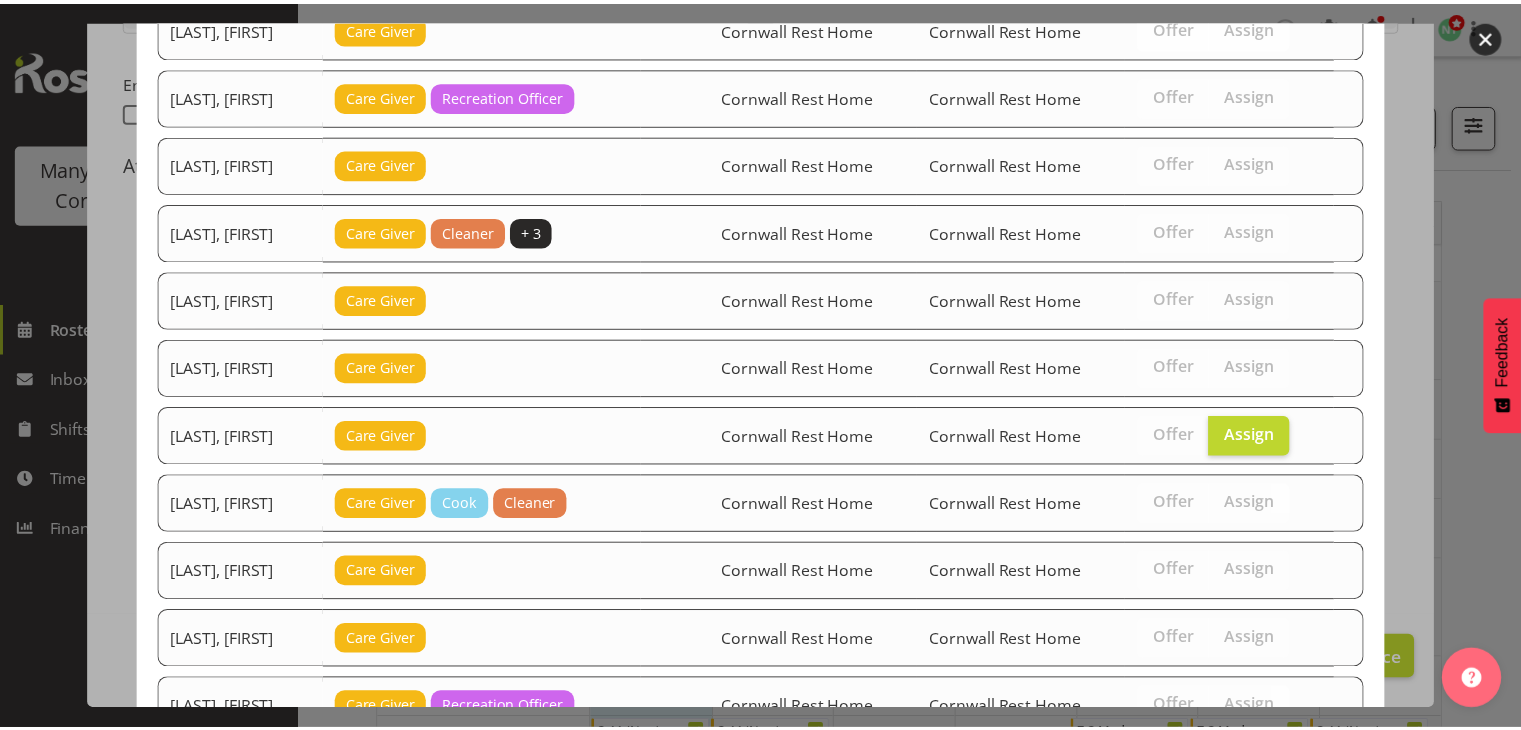 scroll, scrollTop: 501, scrollLeft: 0, axis: vertical 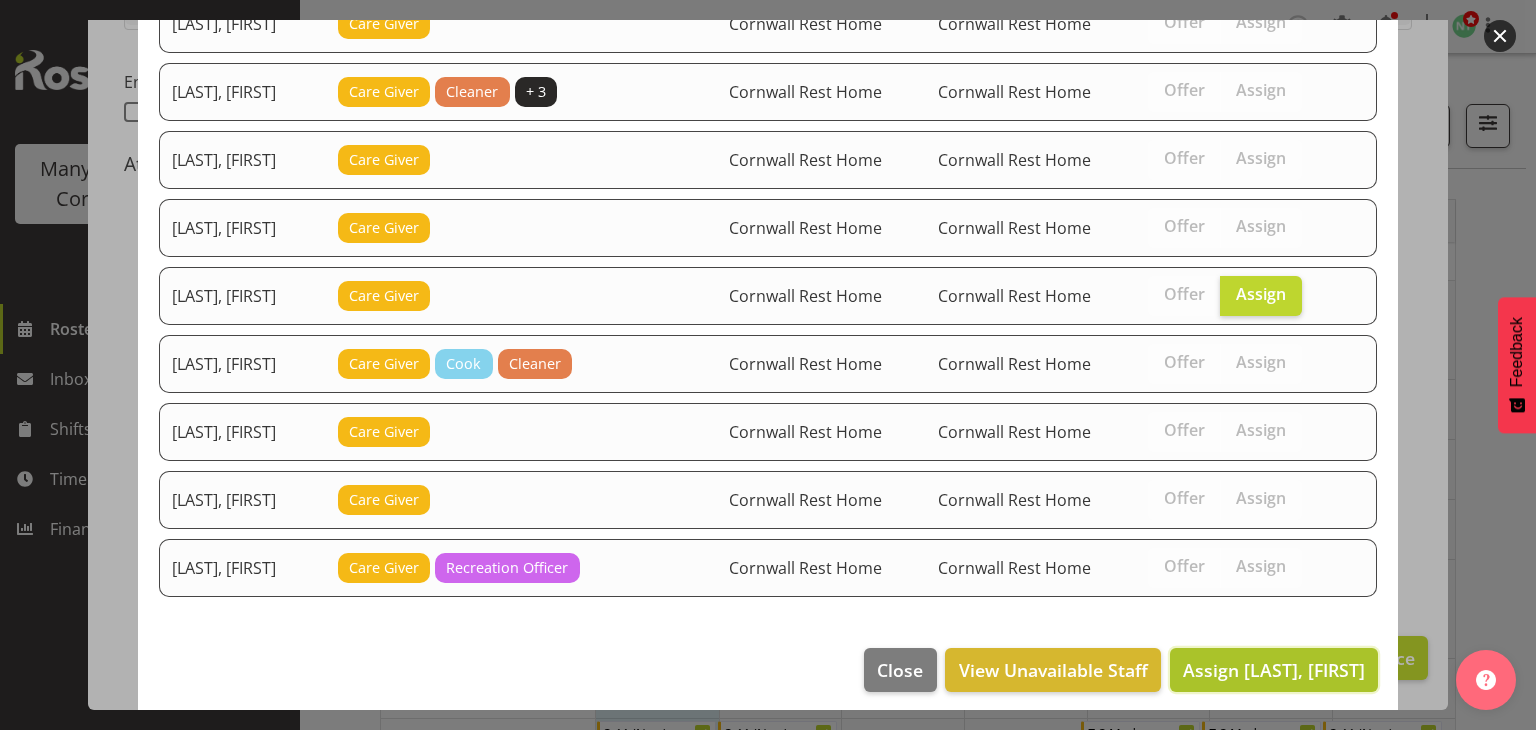 click on "Assign [LAST], [FIRST]" at bounding box center (1274, 670) 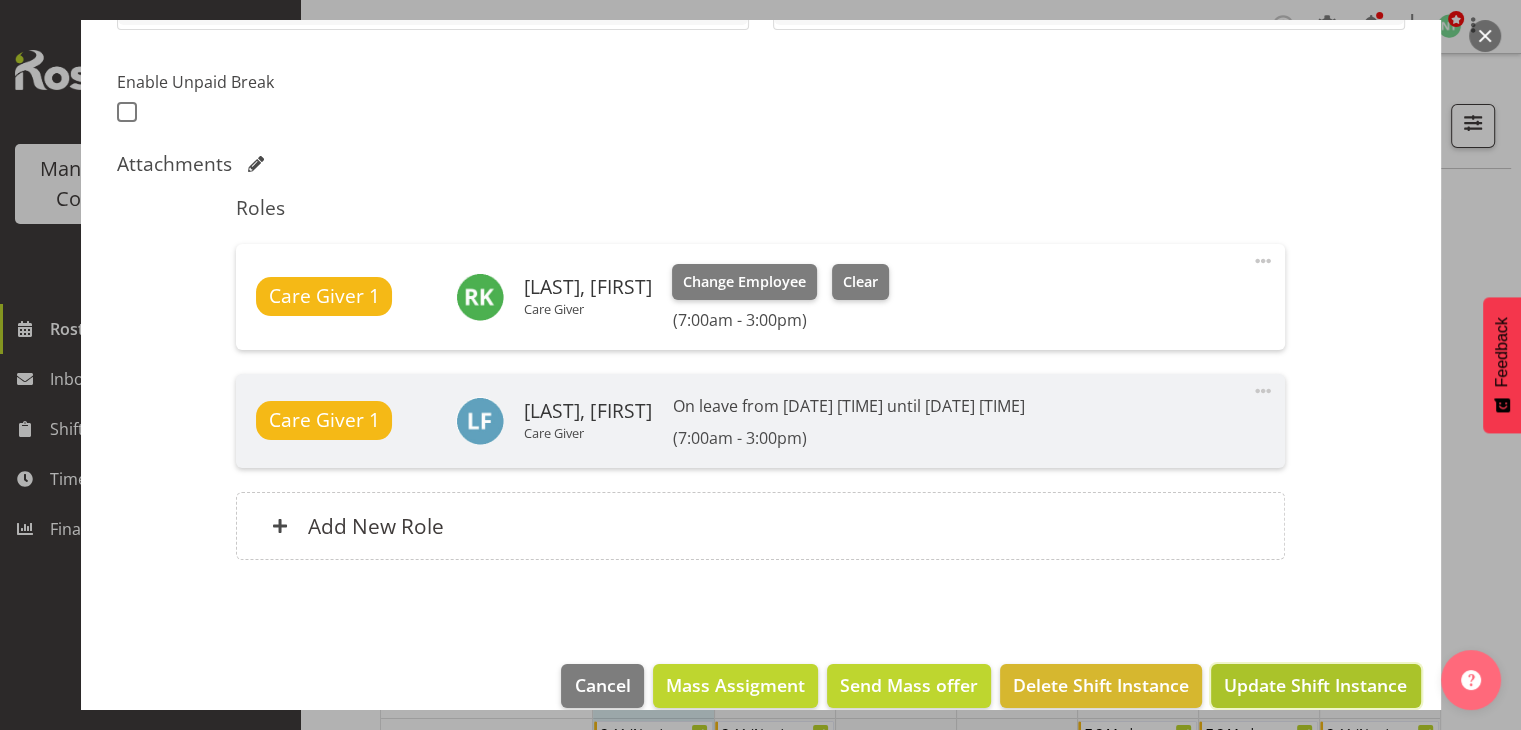 click on "Update Shift Instance" at bounding box center (1315, 686) 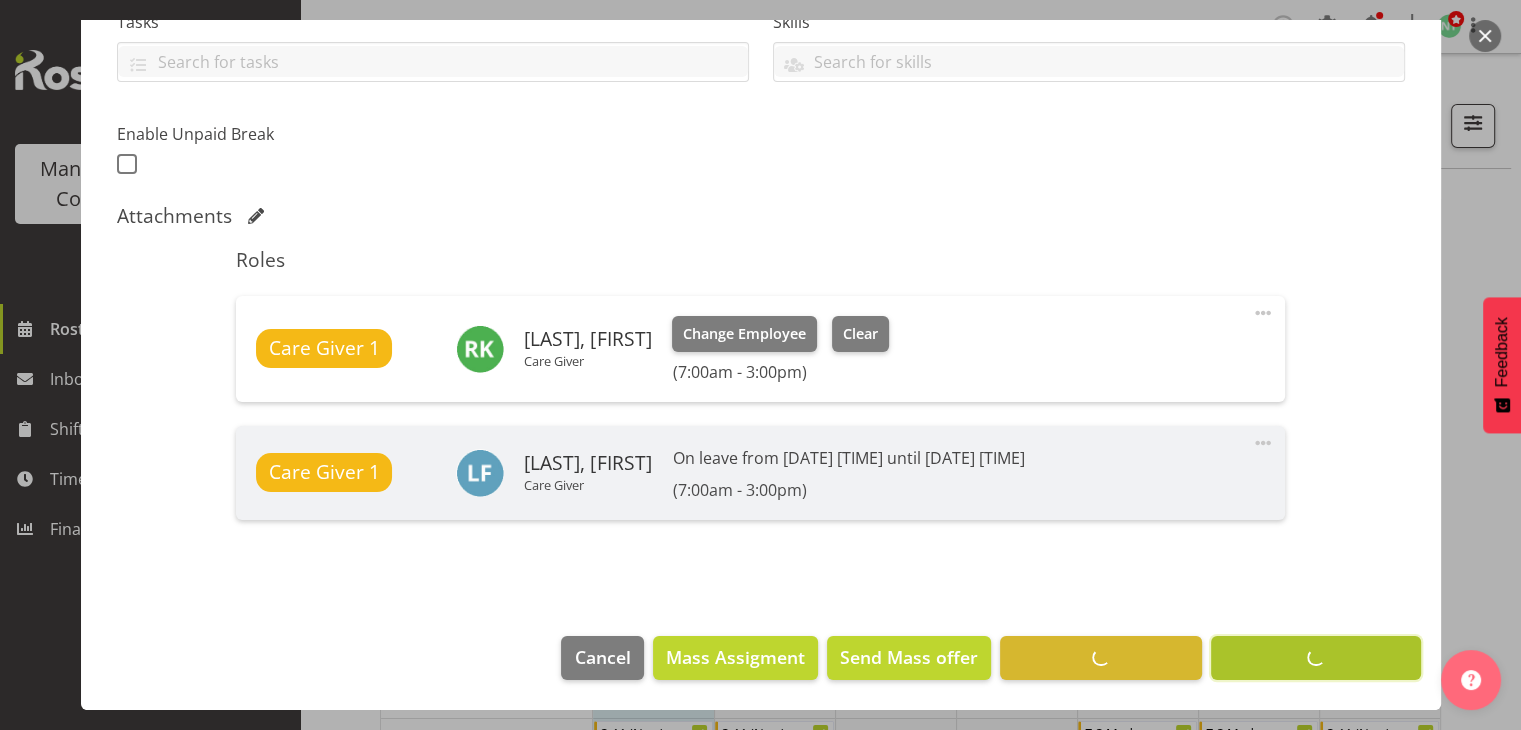 scroll, scrollTop: 452, scrollLeft: 0, axis: vertical 